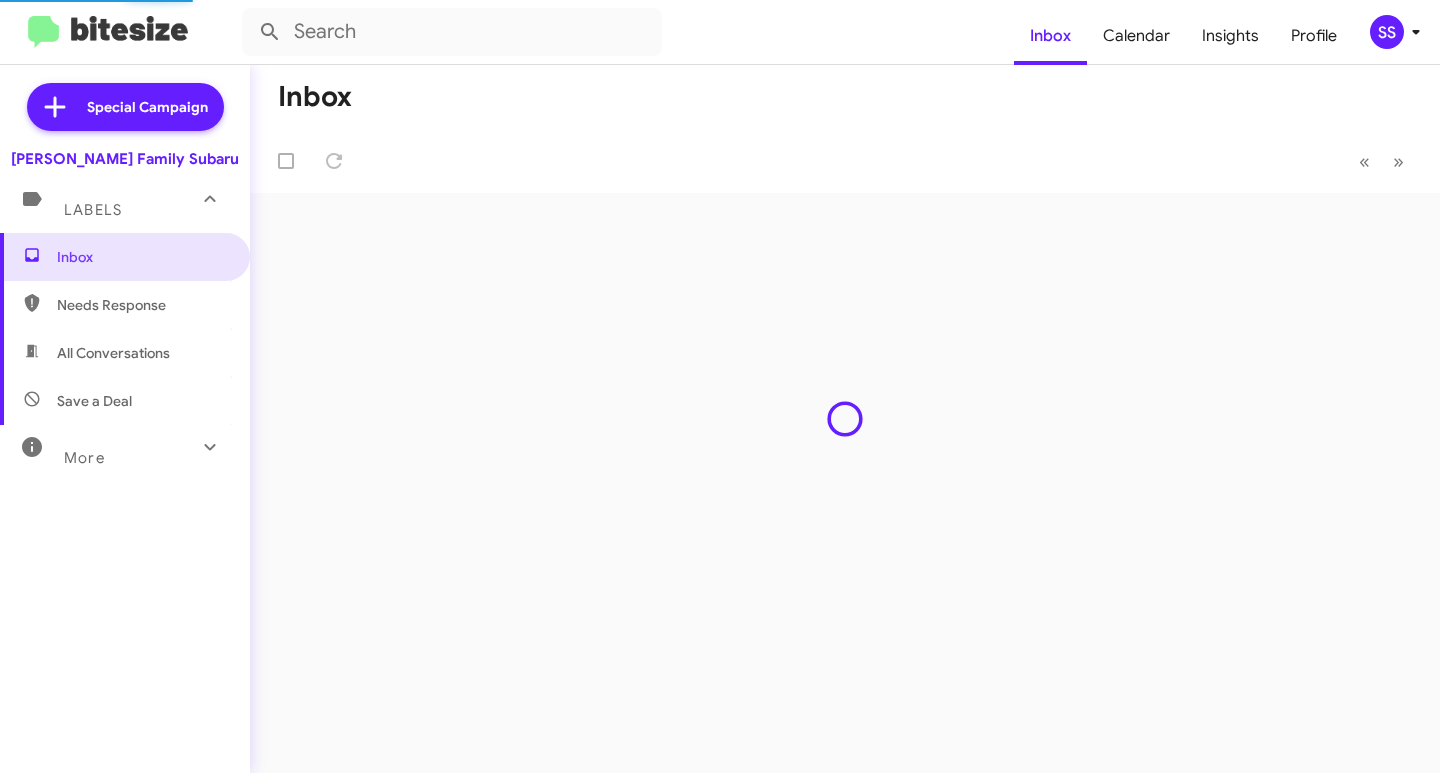 scroll, scrollTop: 0, scrollLeft: 0, axis: both 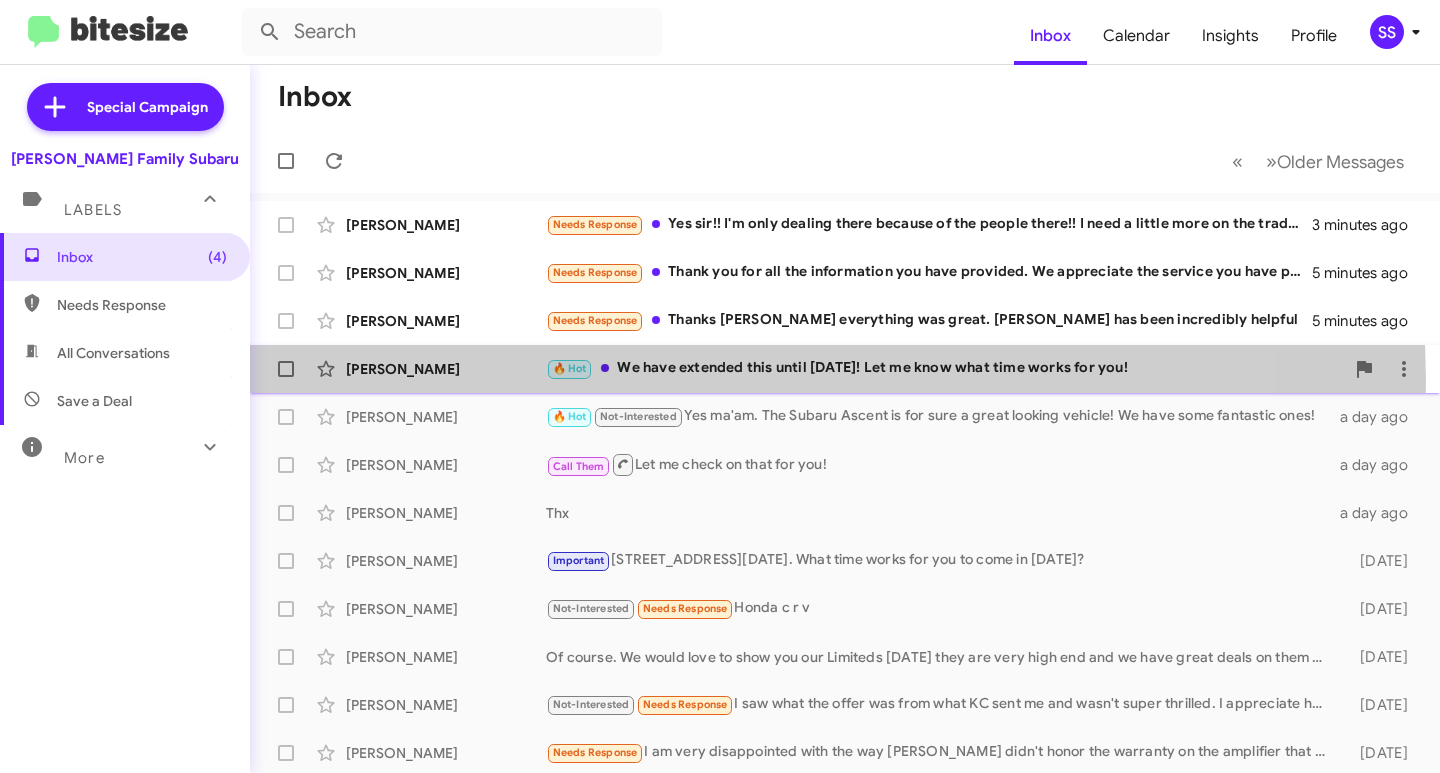 click on "[PERSON_NAME]  🔥 Hot   We have extended this until [DATE]! Let me know what time works for you!   [DATE]   Follow Up ?" 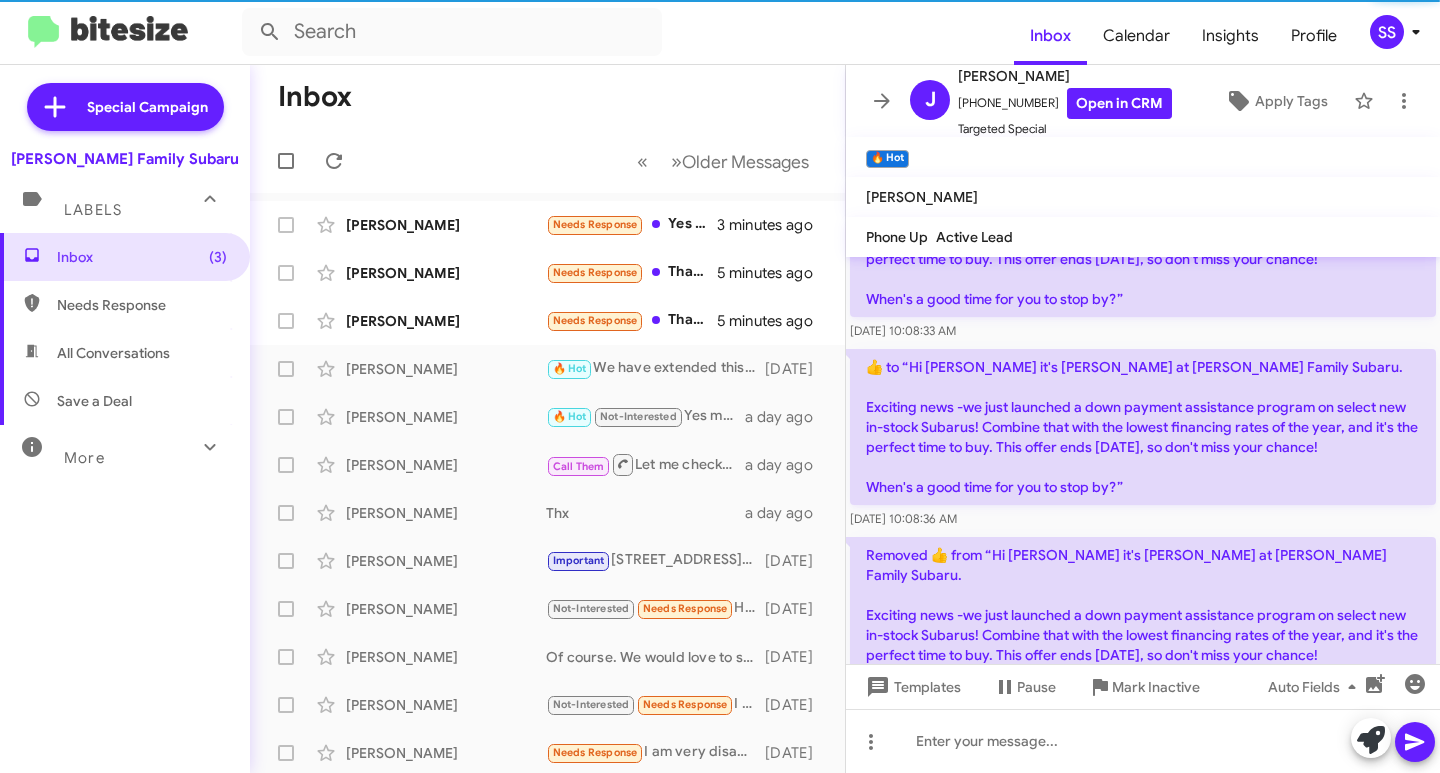 scroll, scrollTop: 1788, scrollLeft: 0, axis: vertical 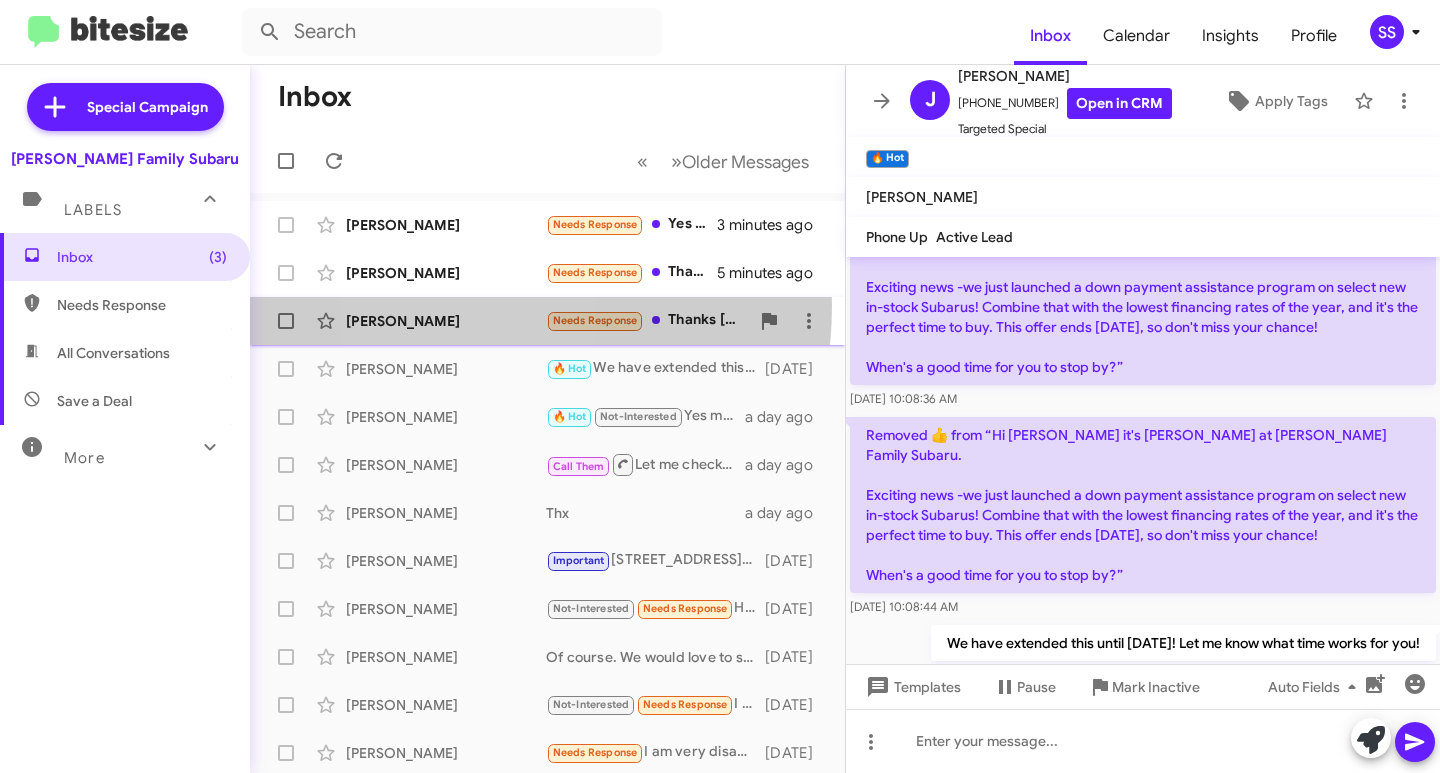 click on "[PERSON_NAME]  Needs Response   Thanks [PERSON_NAME] everything was great. [PERSON_NAME] has been incredibly helpful   5 minutes ago" 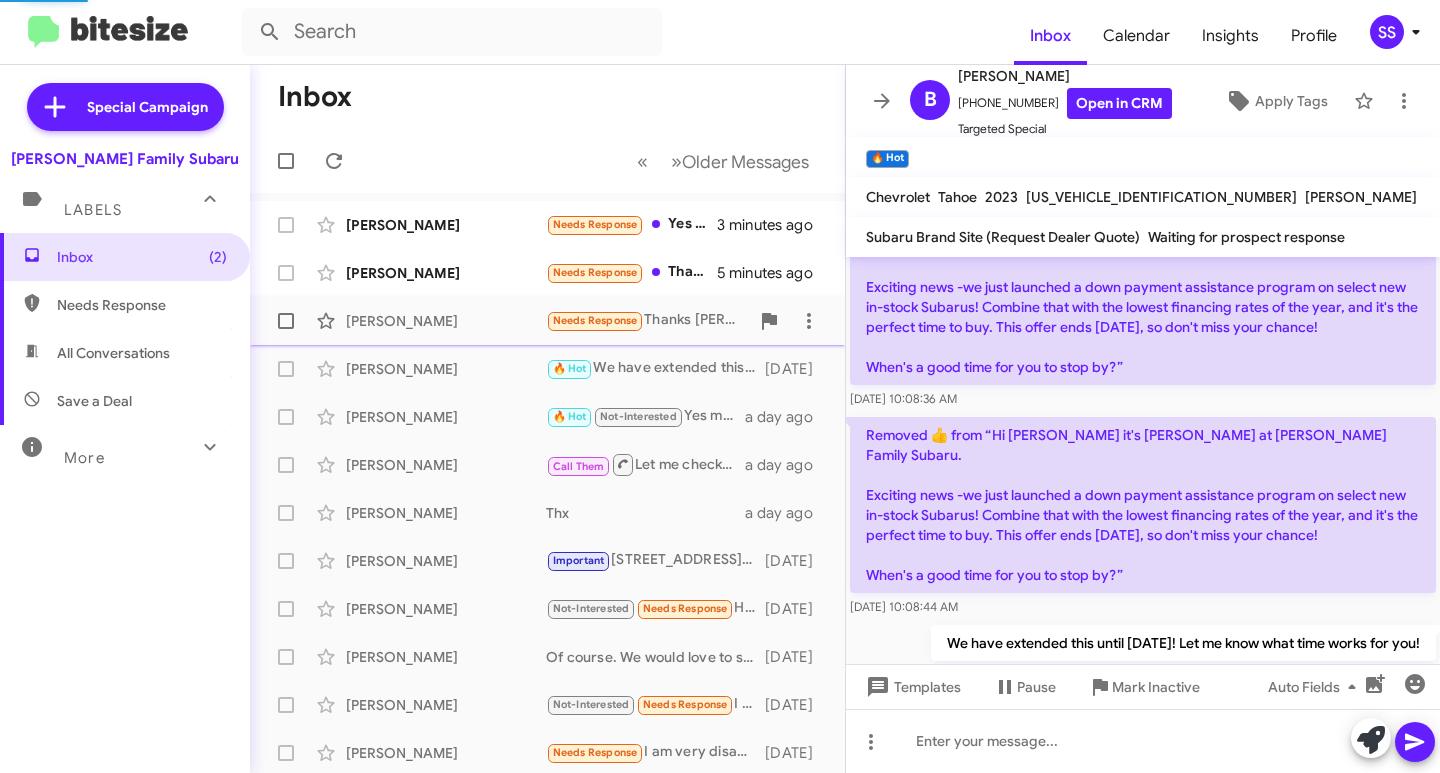 scroll, scrollTop: 138, scrollLeft: 0, axis: vertical 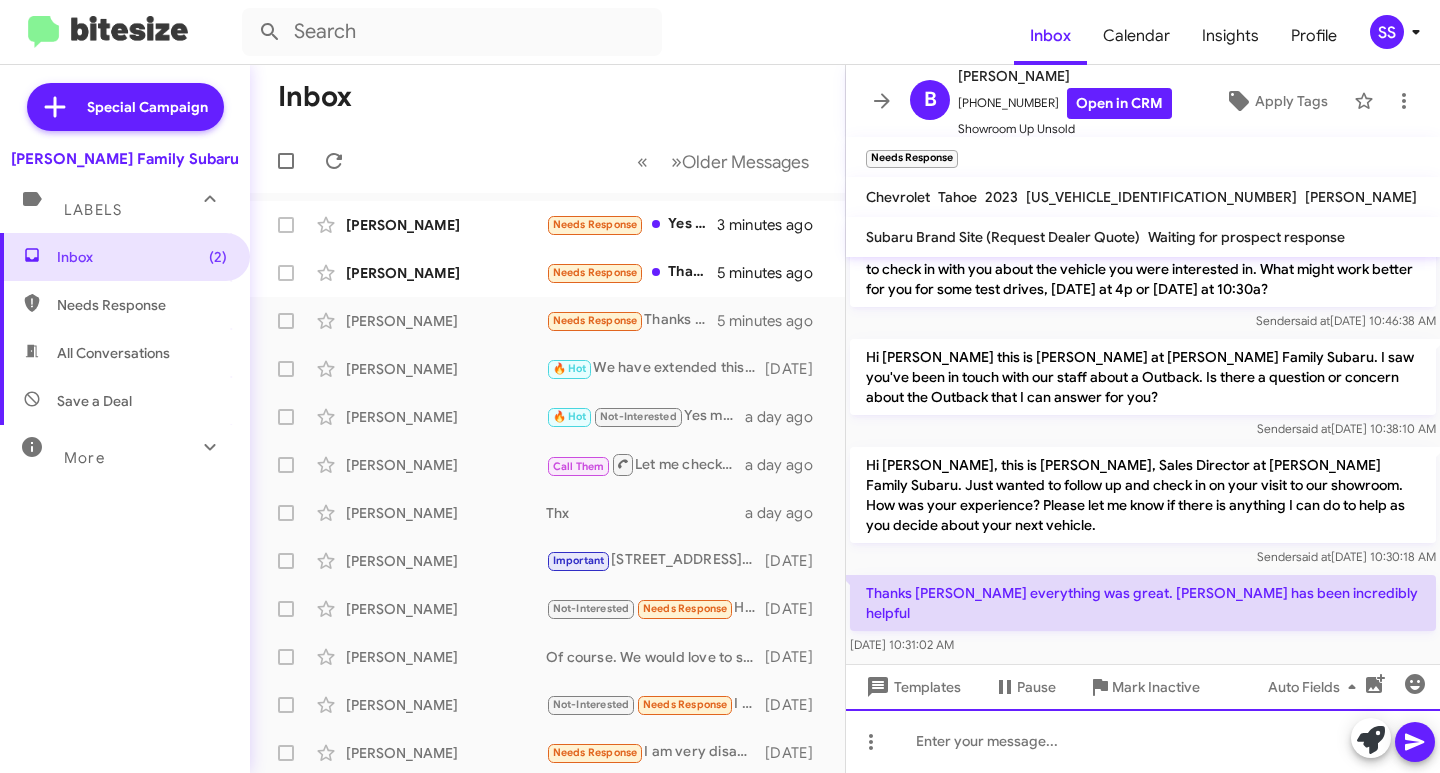 click 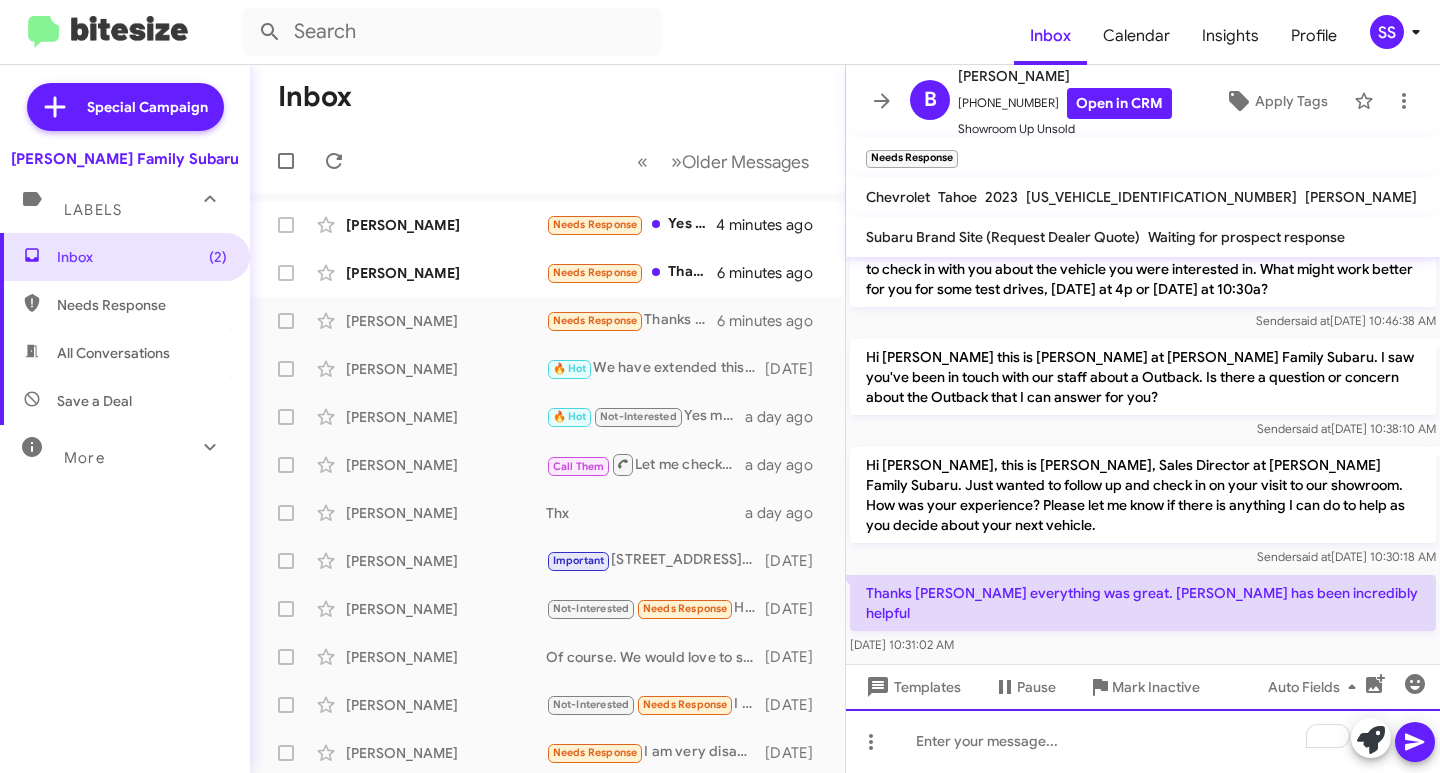 click 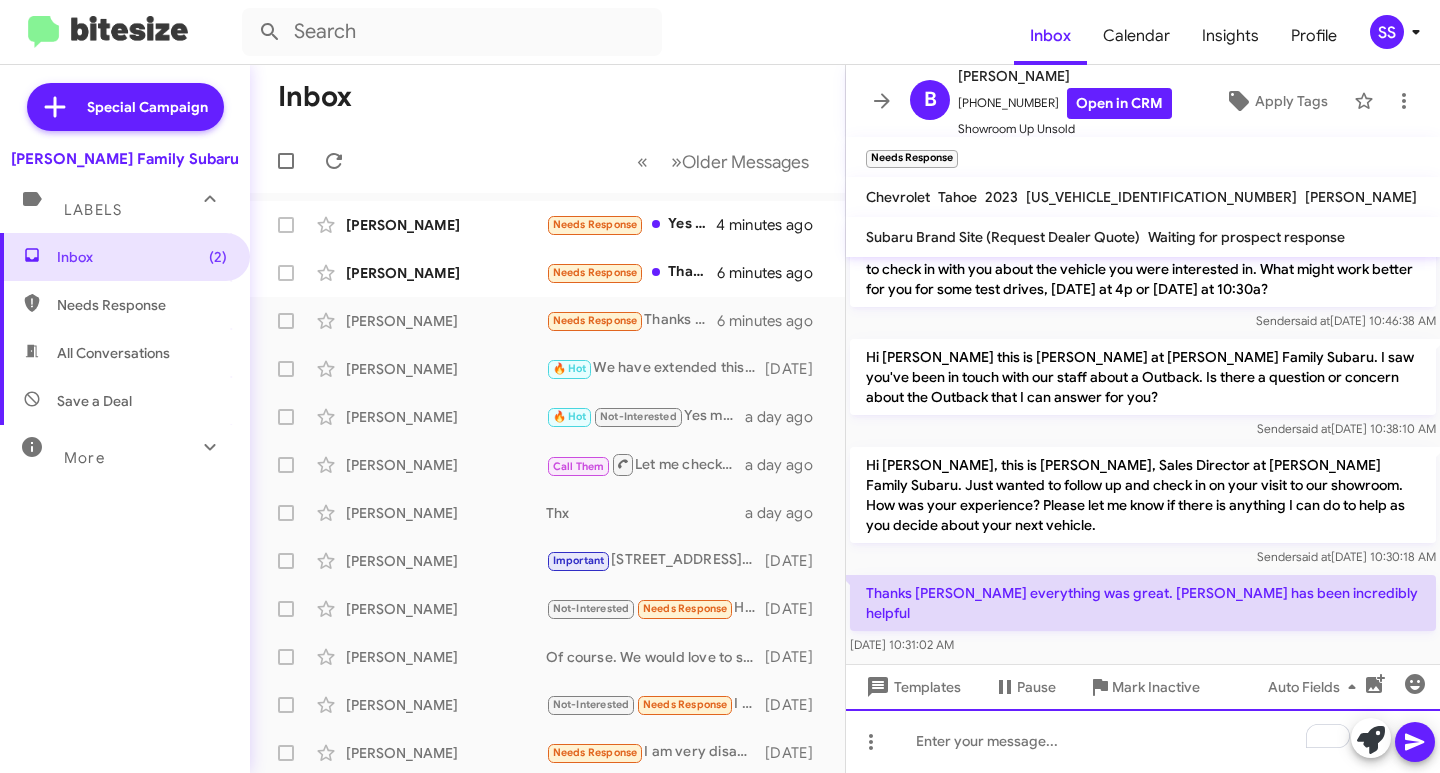type 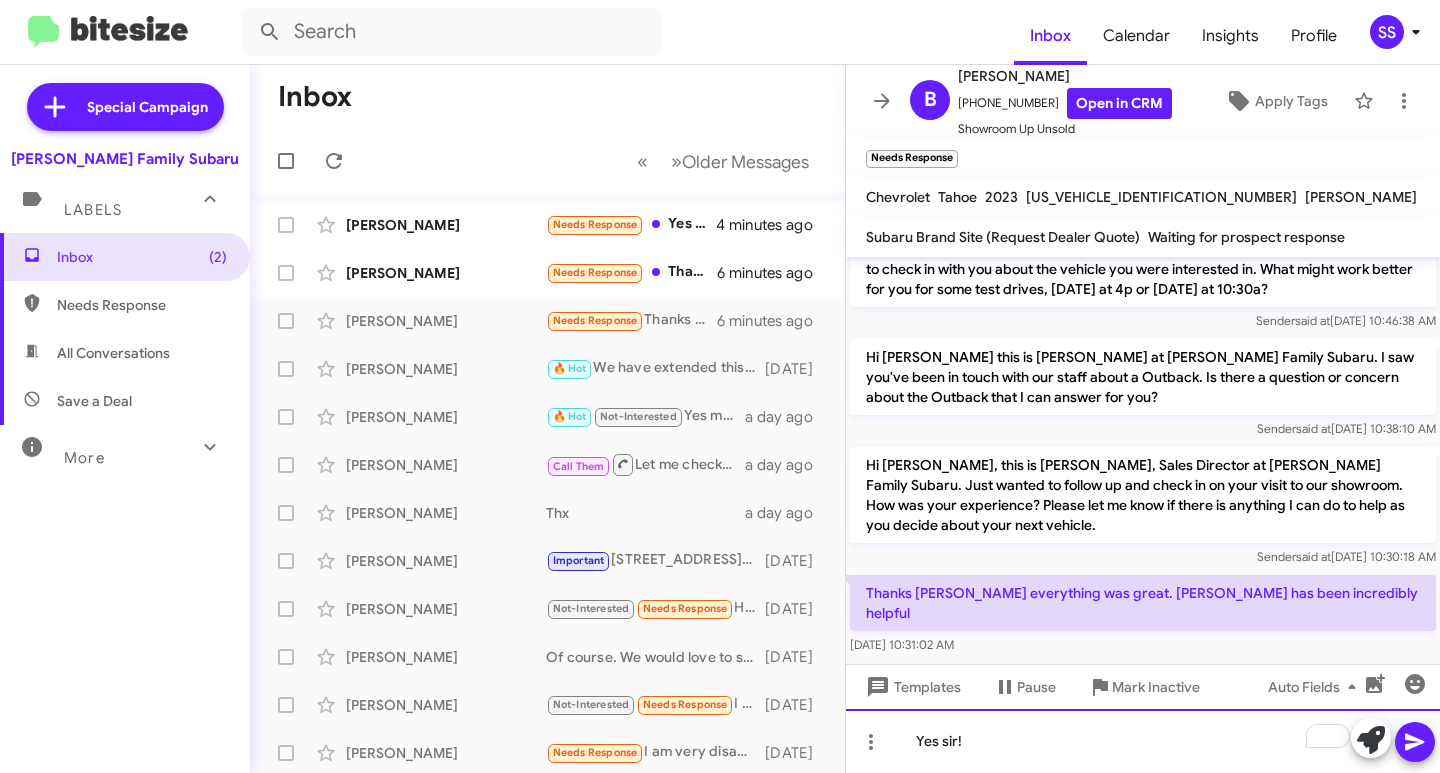 click on "Yes sir!" 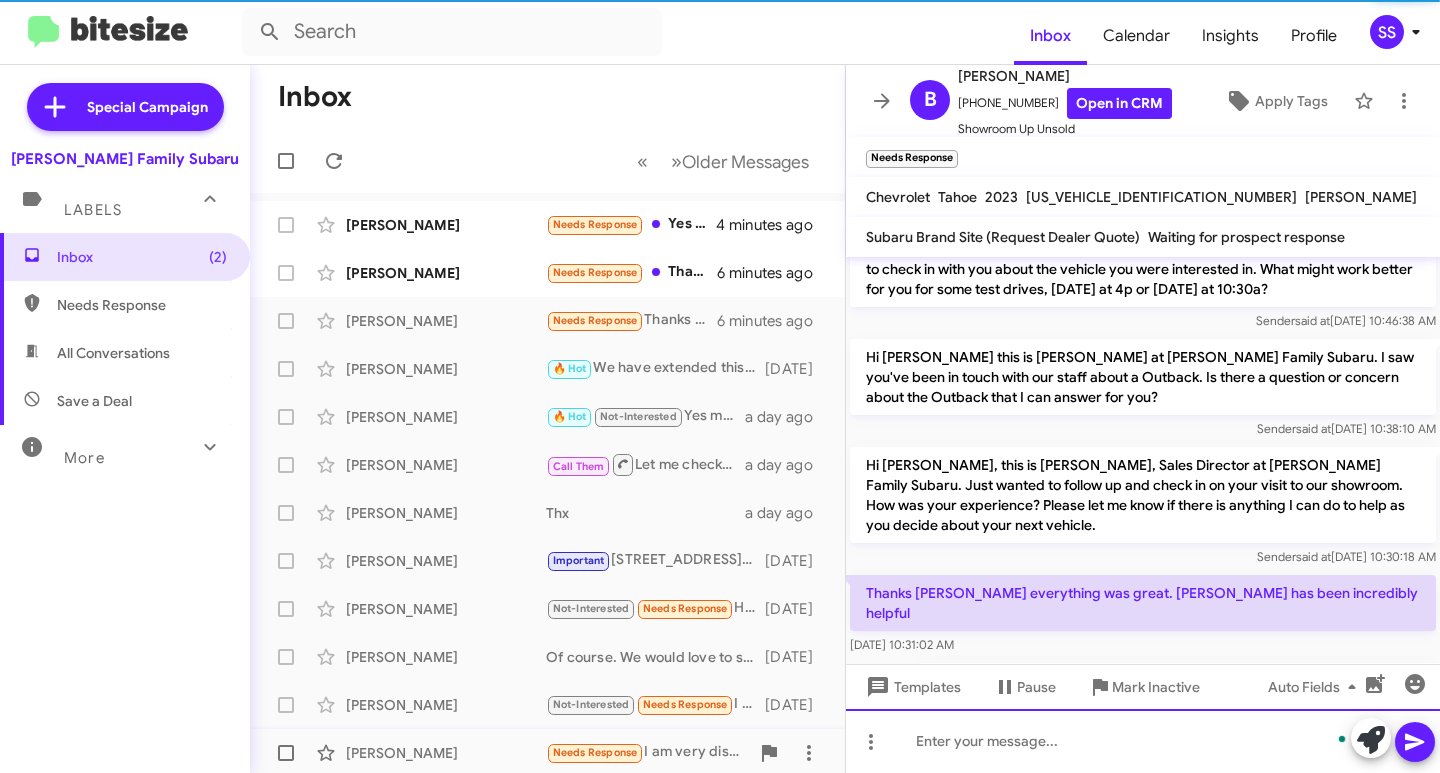 scroll, scrollTop: 0, scrollLeft: 0, axis: both 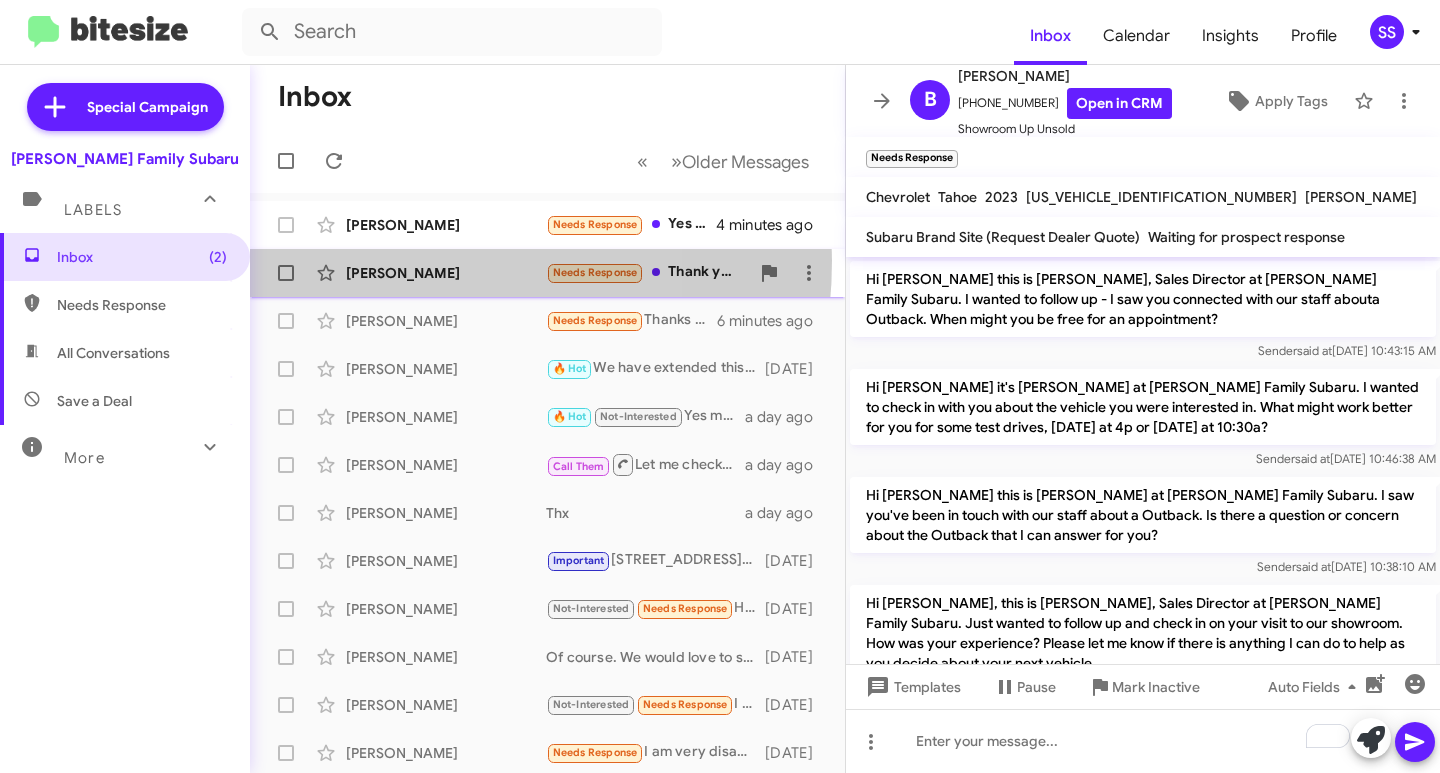 click on "[PERSON_NAME]  Needs Response   Thank you for all the information you have provided. We appreciate the service you have provided. We will wait to see at the end of the month on the arrival of the white premium suv.   6 minutes ago" 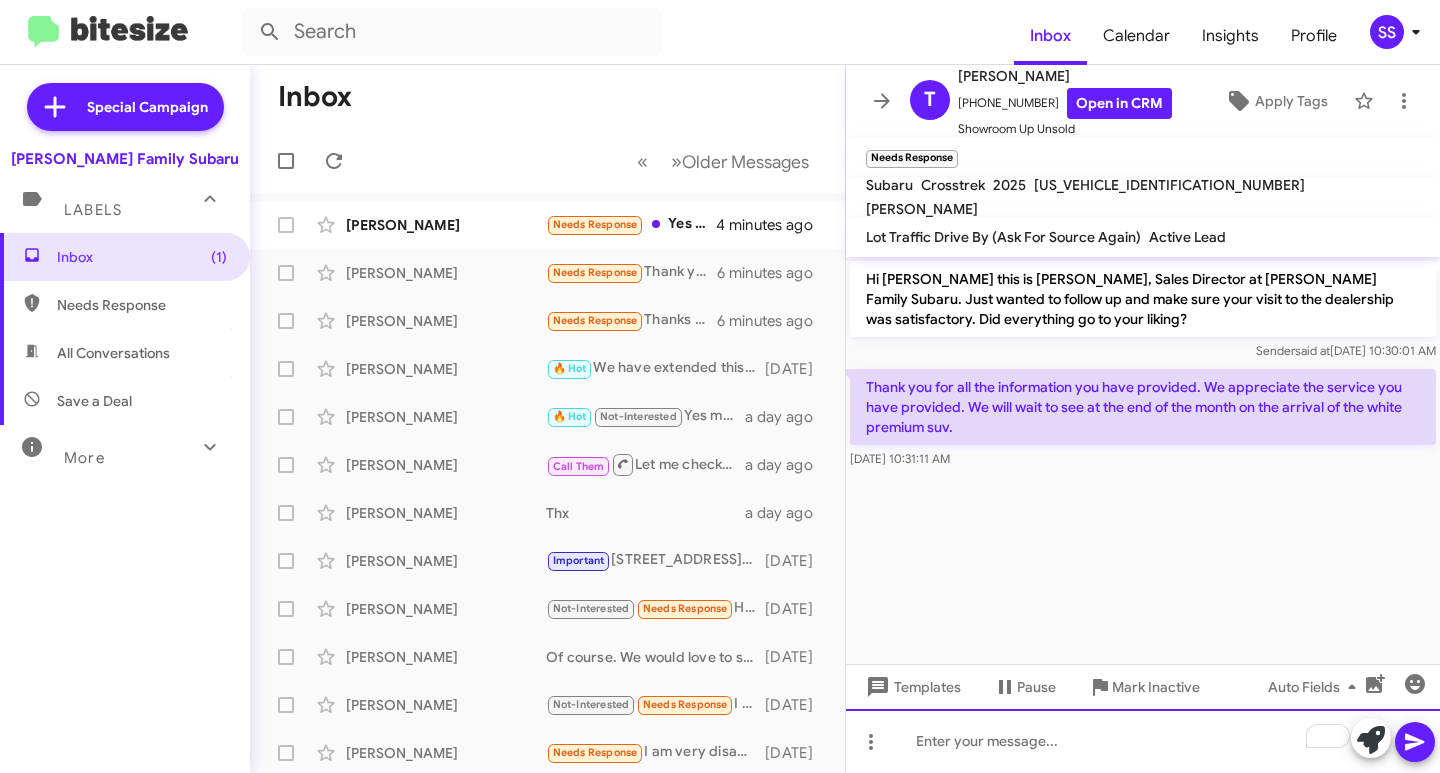 click 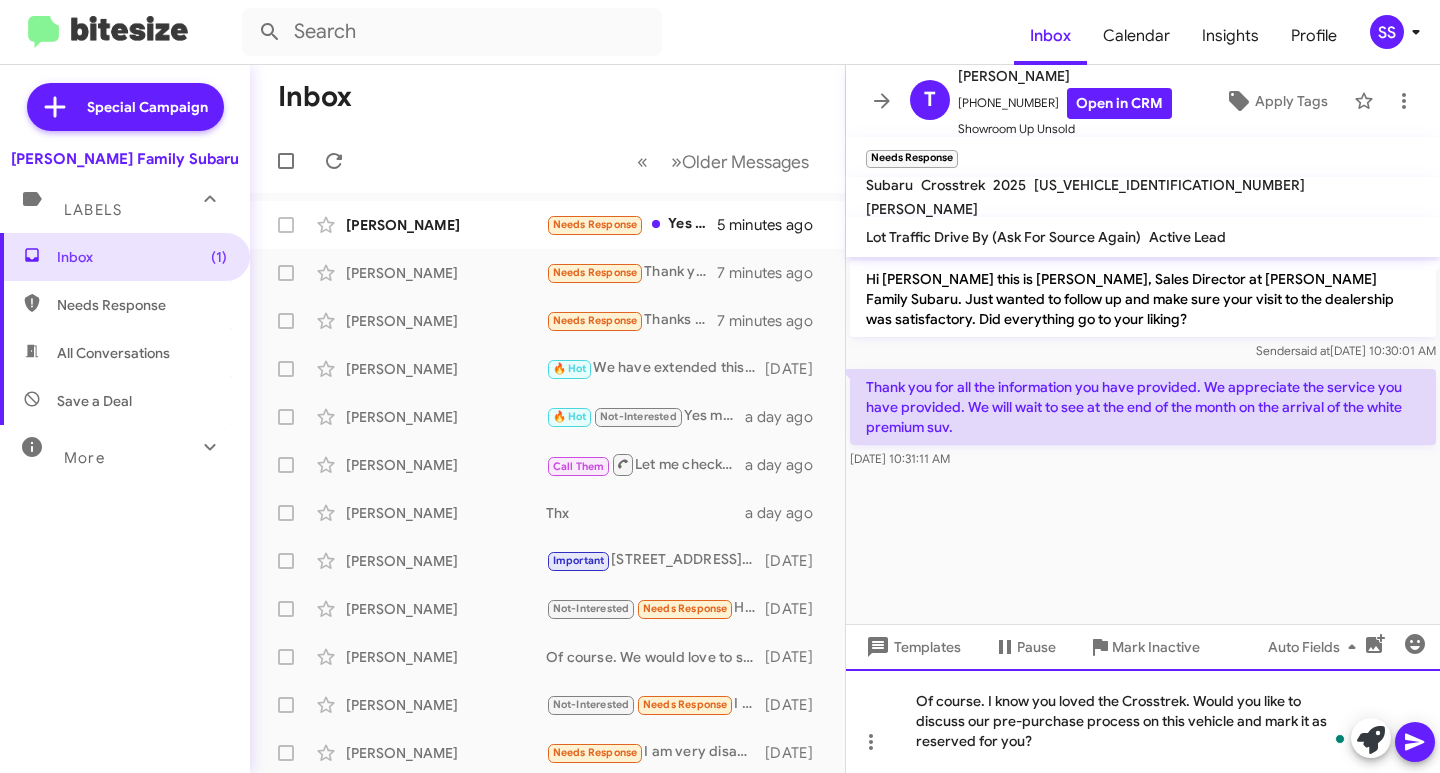 click on "Of course. I know you loved the Crosstrek. Would you like to discuss our pre-purchase process on this vehicle and mark it as reserved for you?" 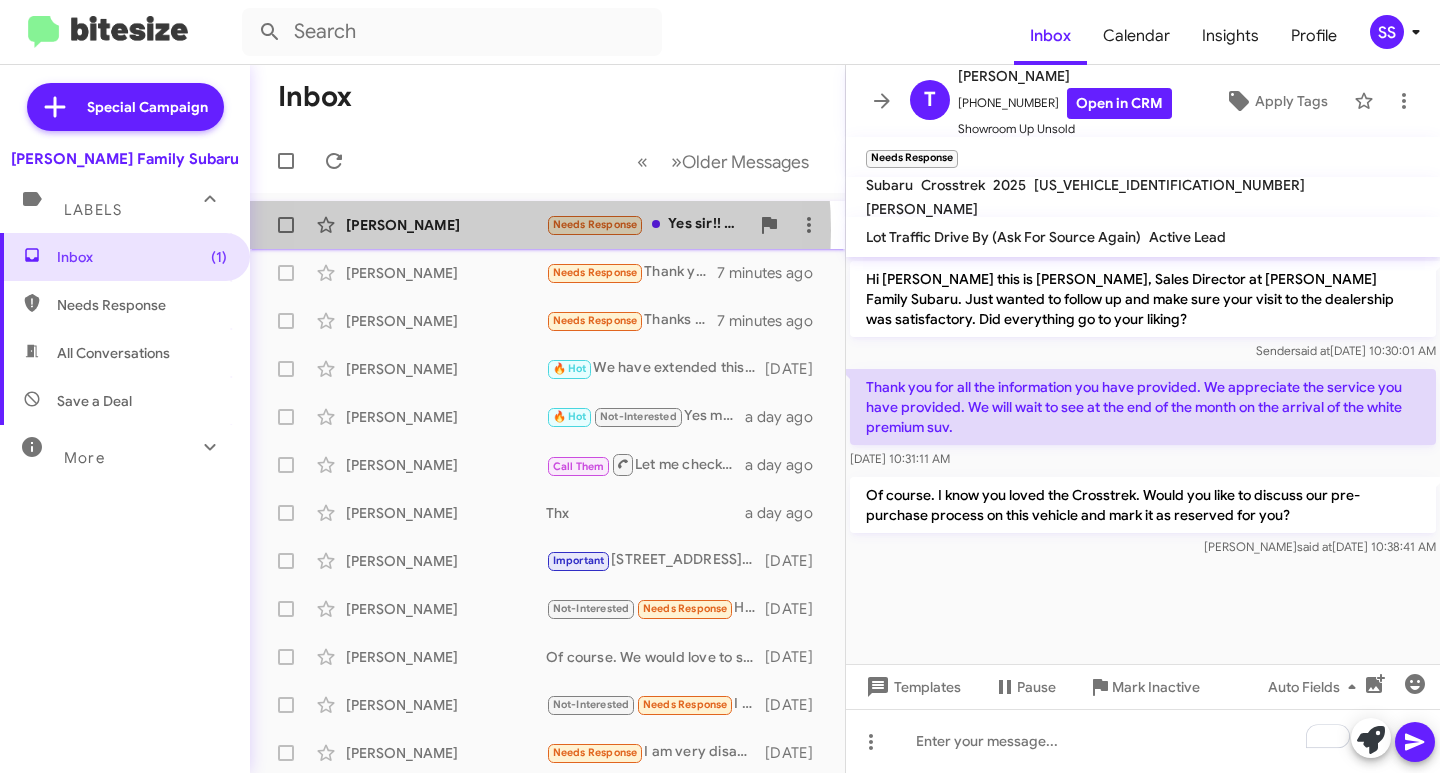 click on "[PERSON_NAME]" 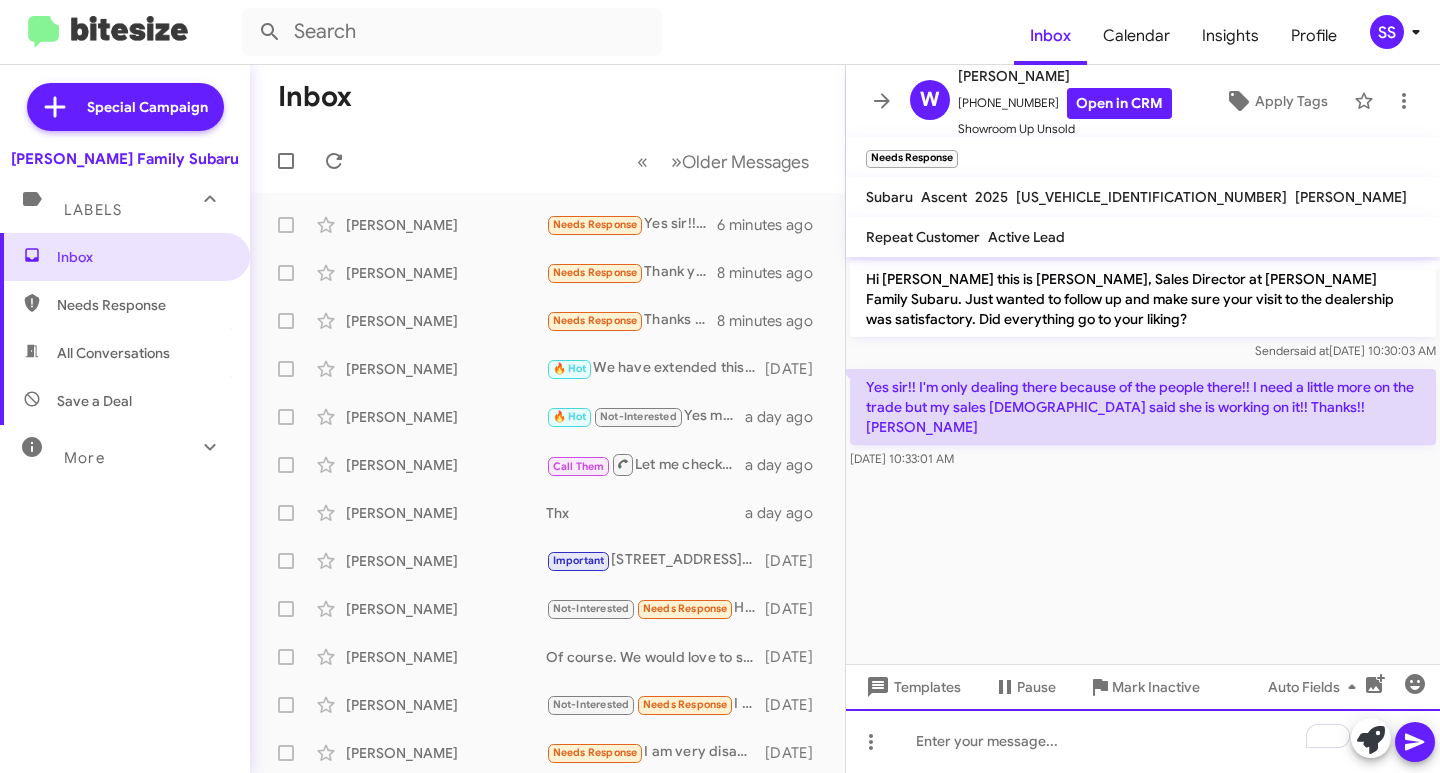 click 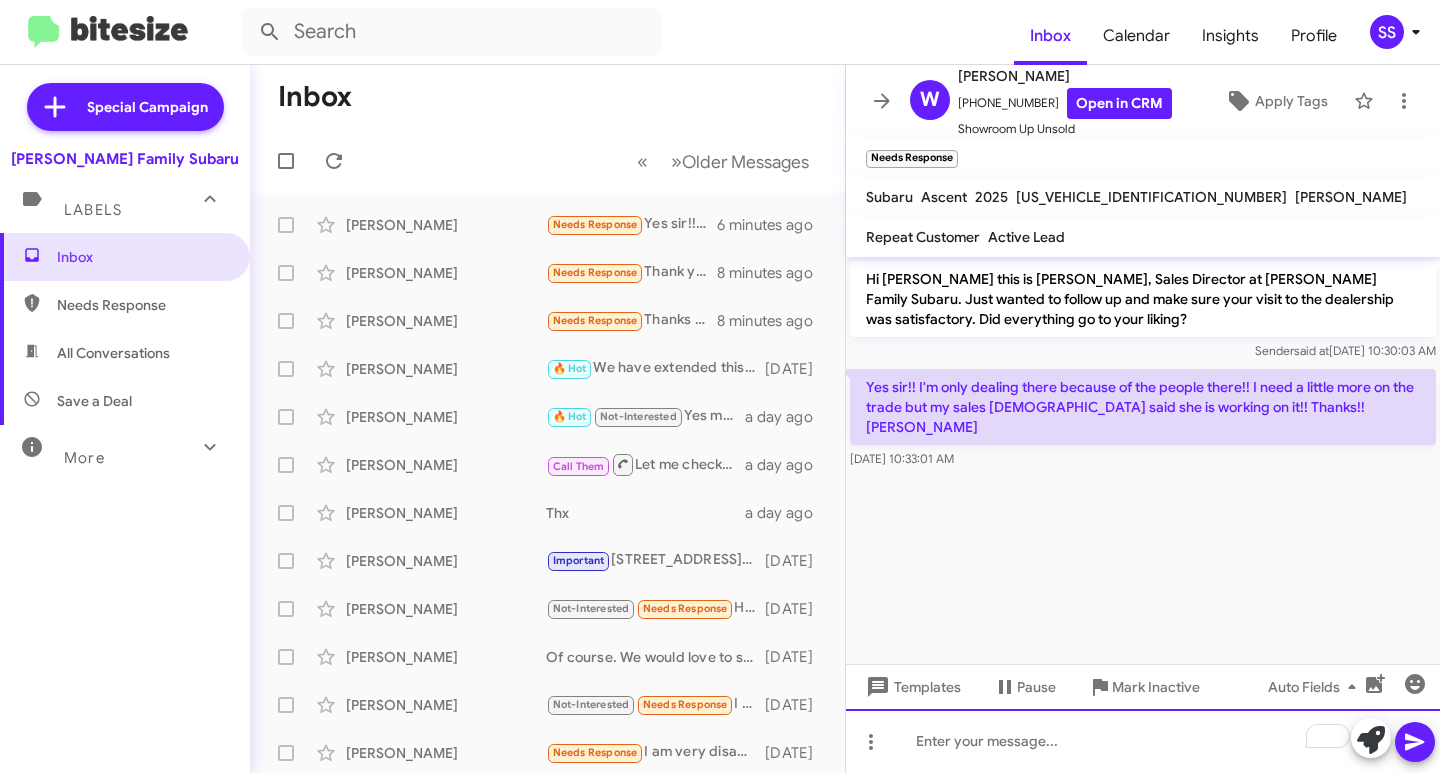 click 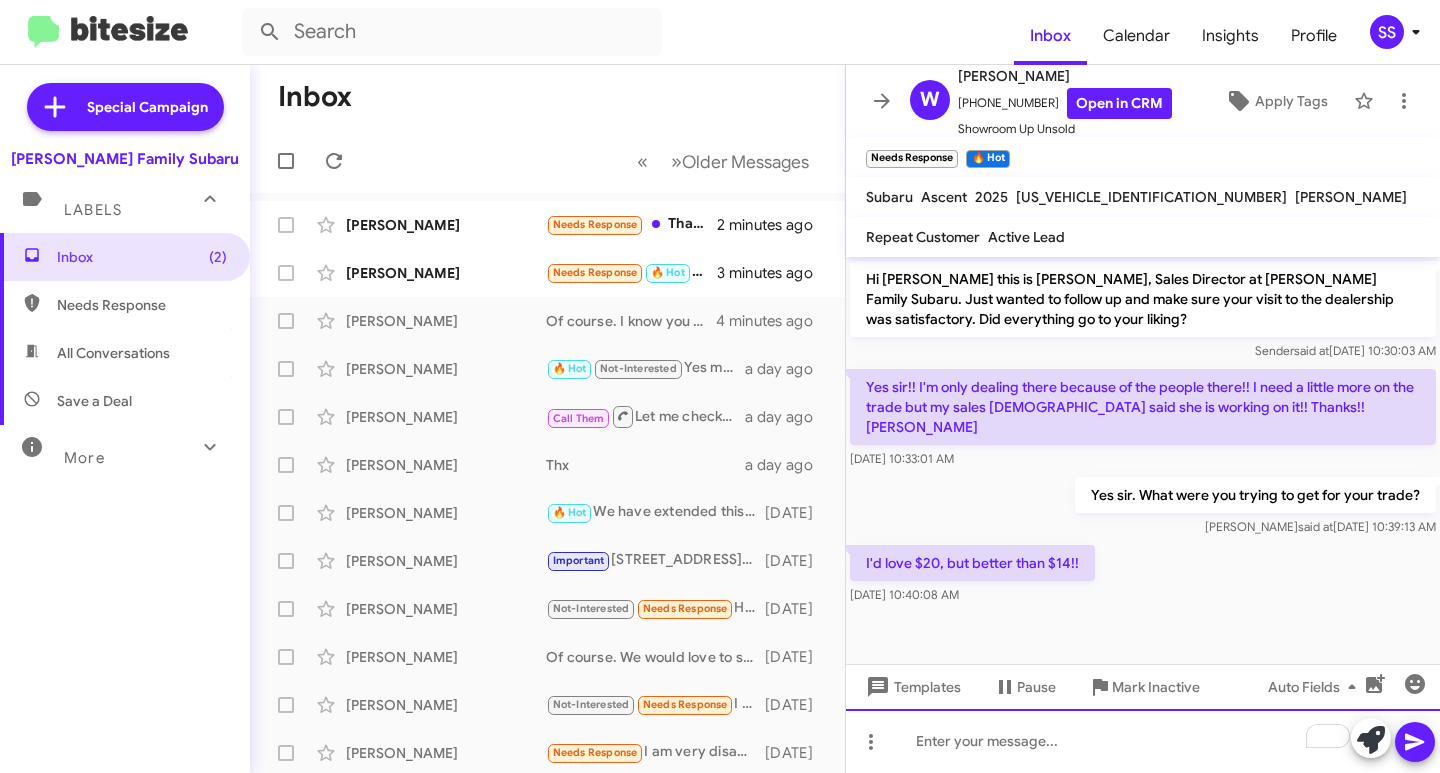 click 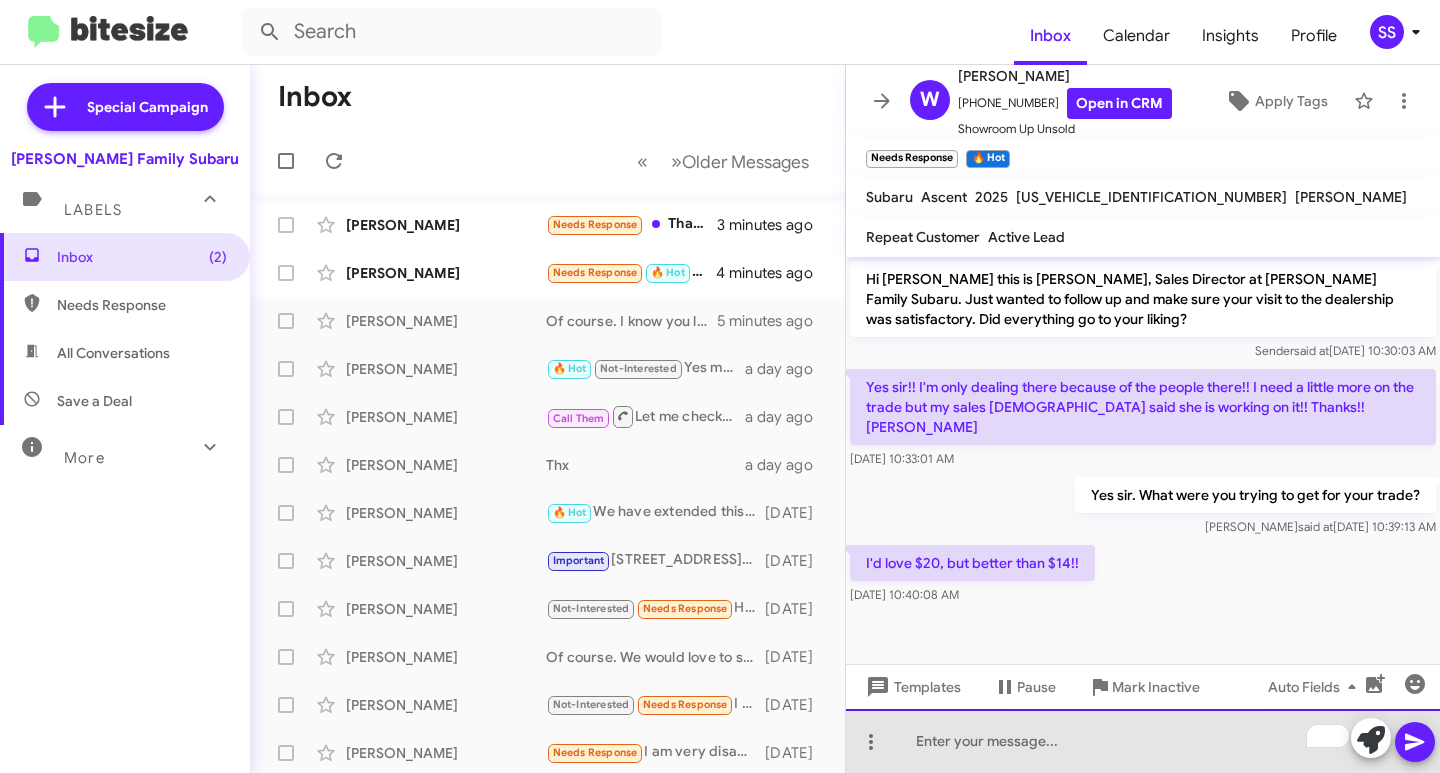 click 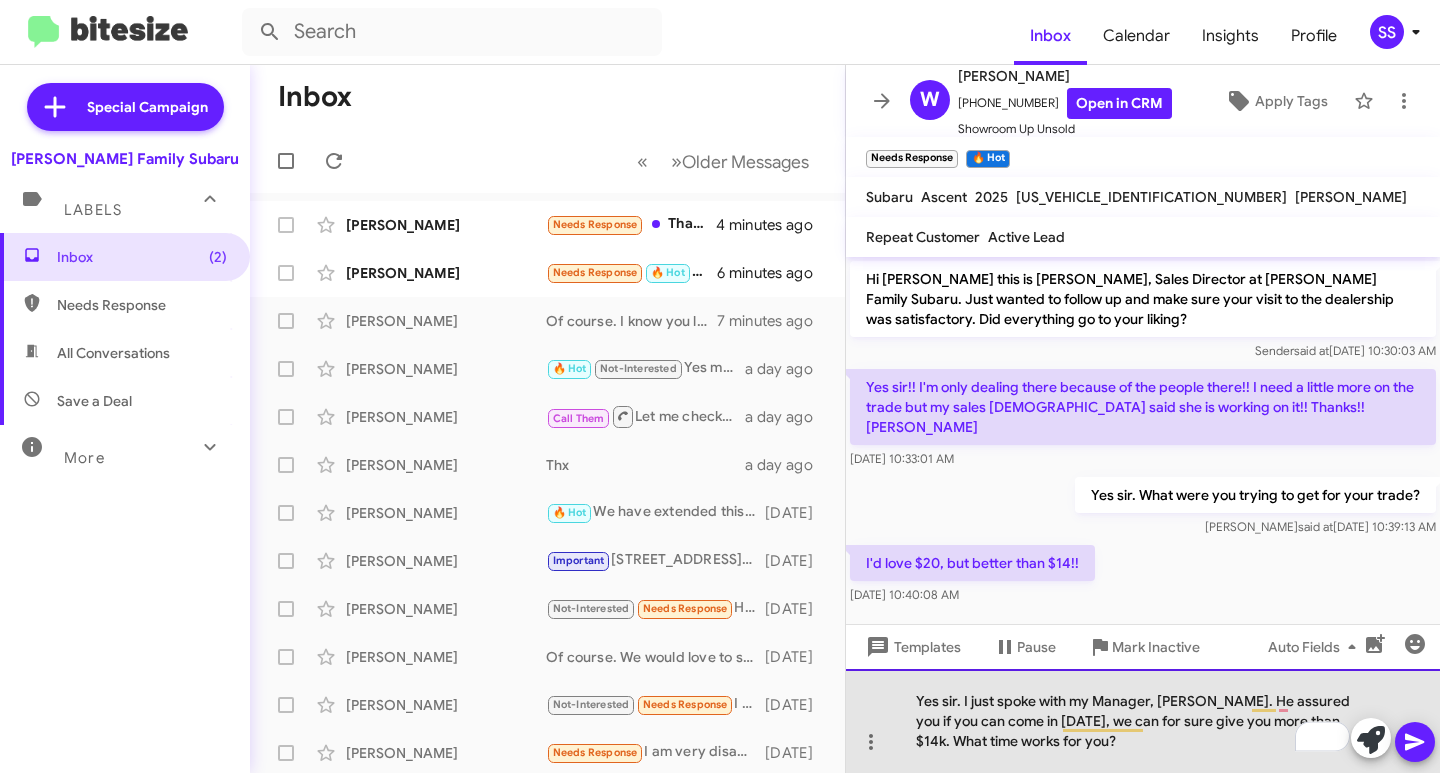 click on "Yes sir. I just spoke with my Manager, [PERSON_NAME]. He assured you if you can come in [DATE], we can for sure give you more than $14k. What time works for you?" 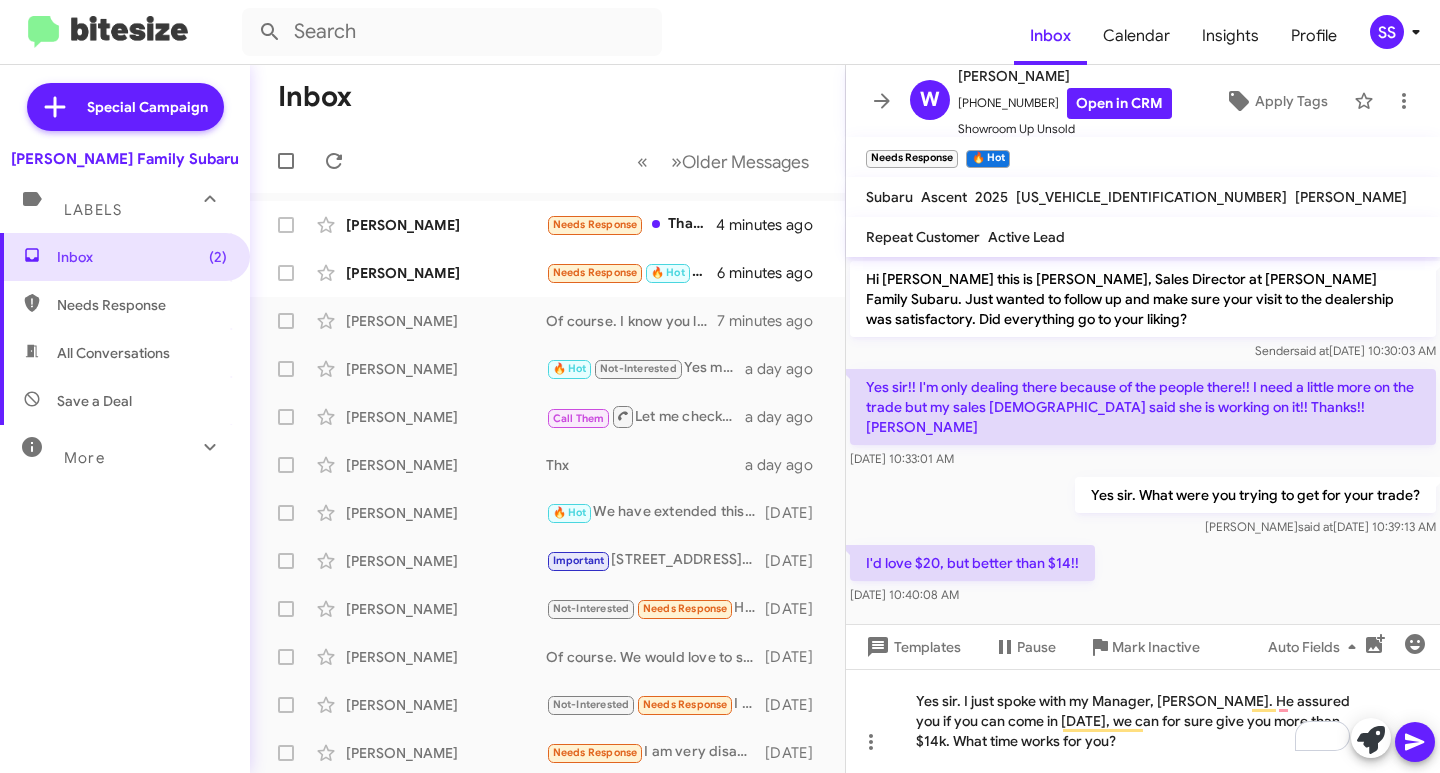 click 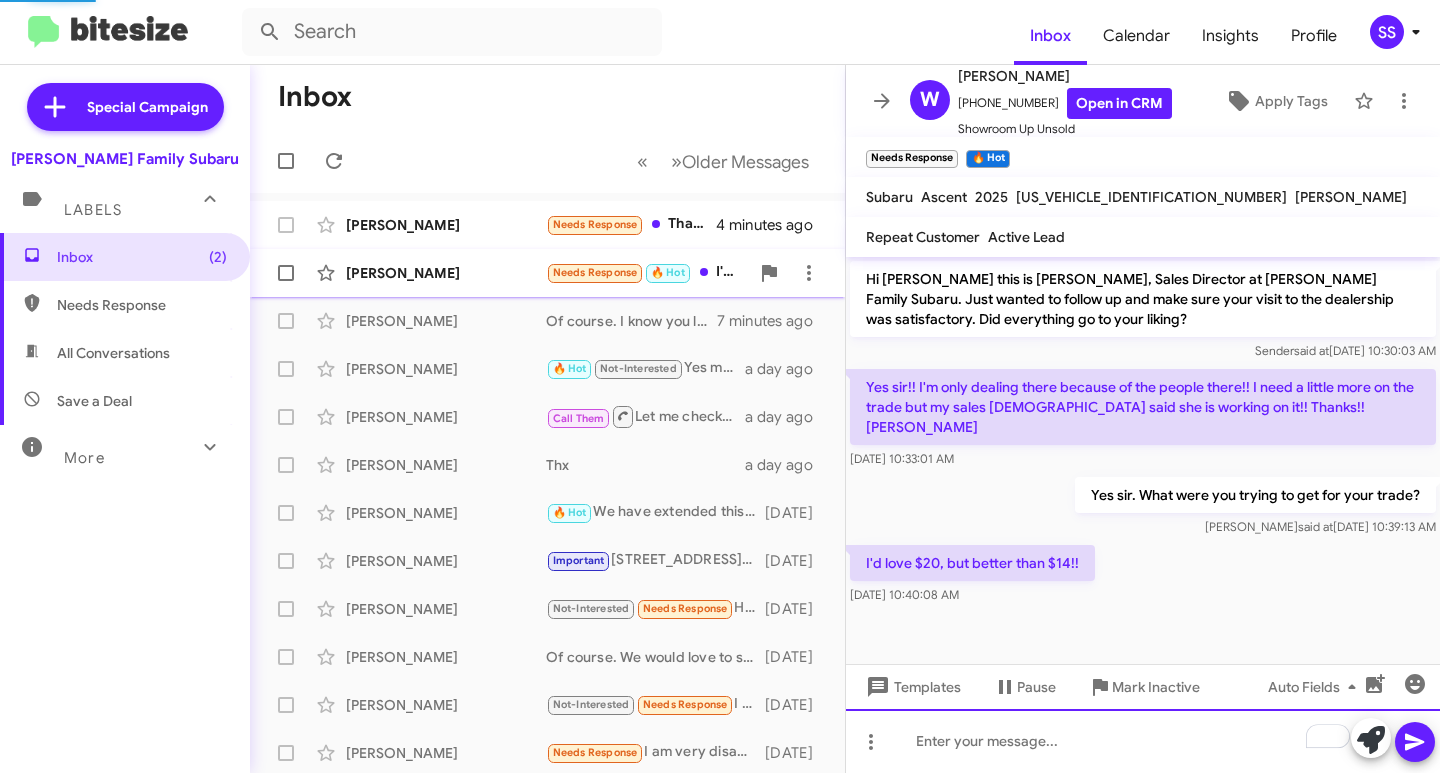 scroll, scrollTop: 38, scrollLeft: 0, axis: vertical 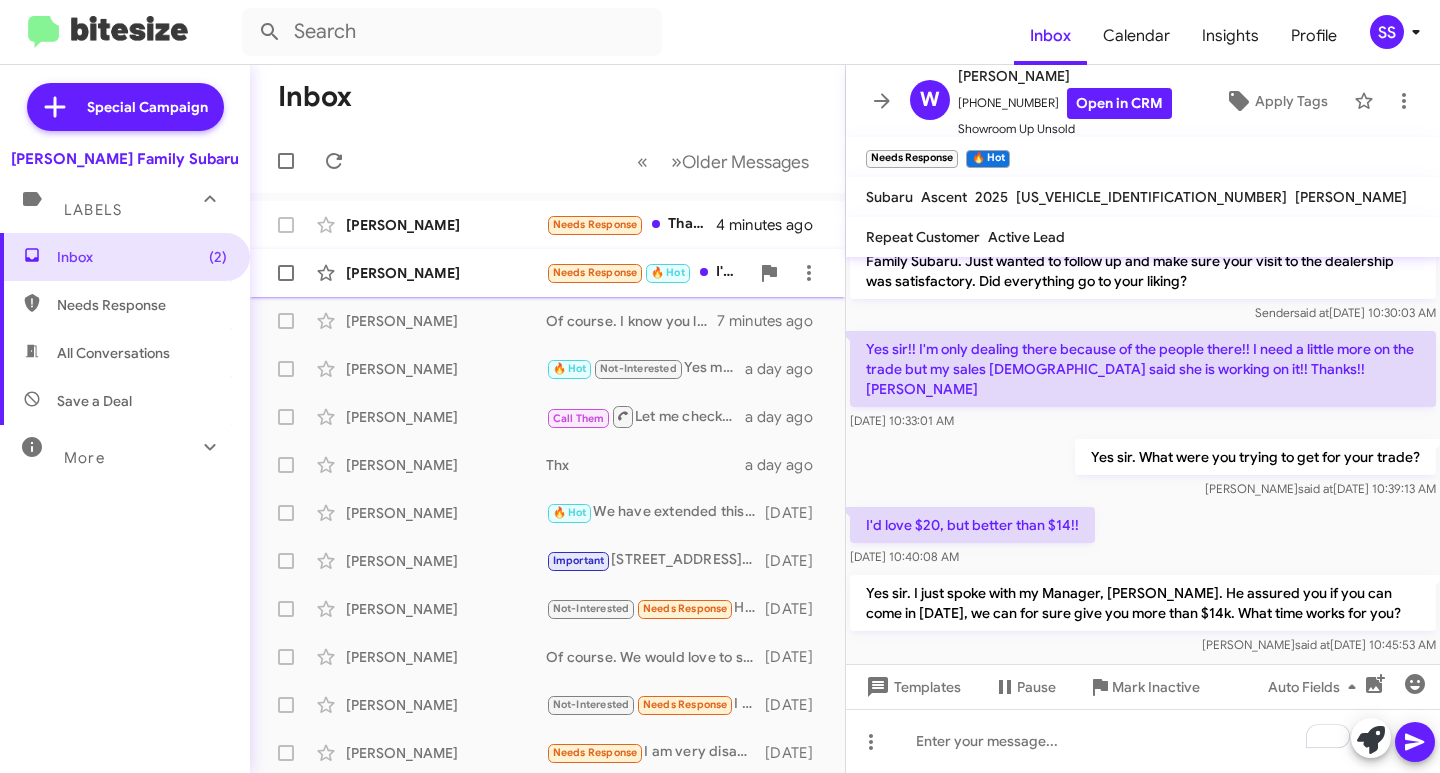 click on "[PERSON_NAME]" 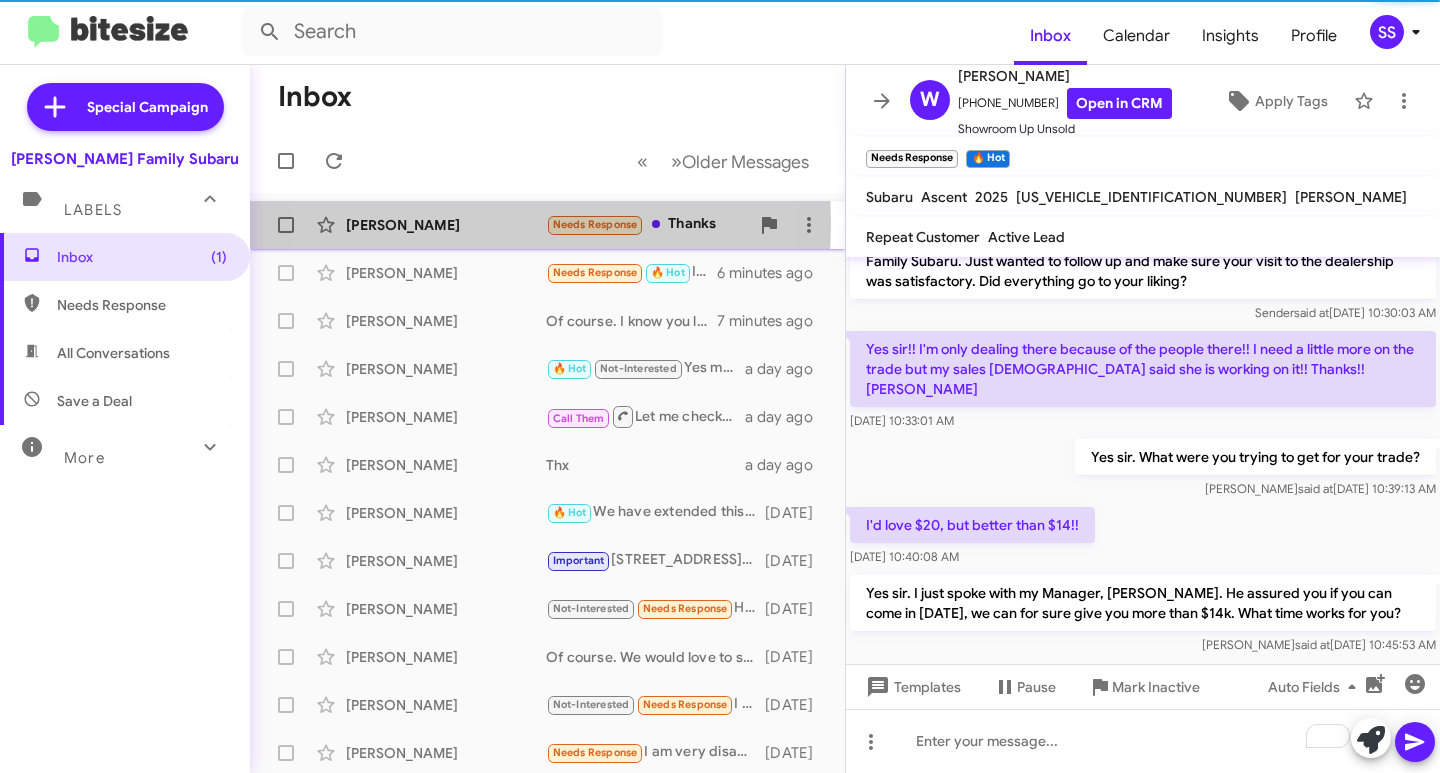 click on "[PERSON_NAME]" 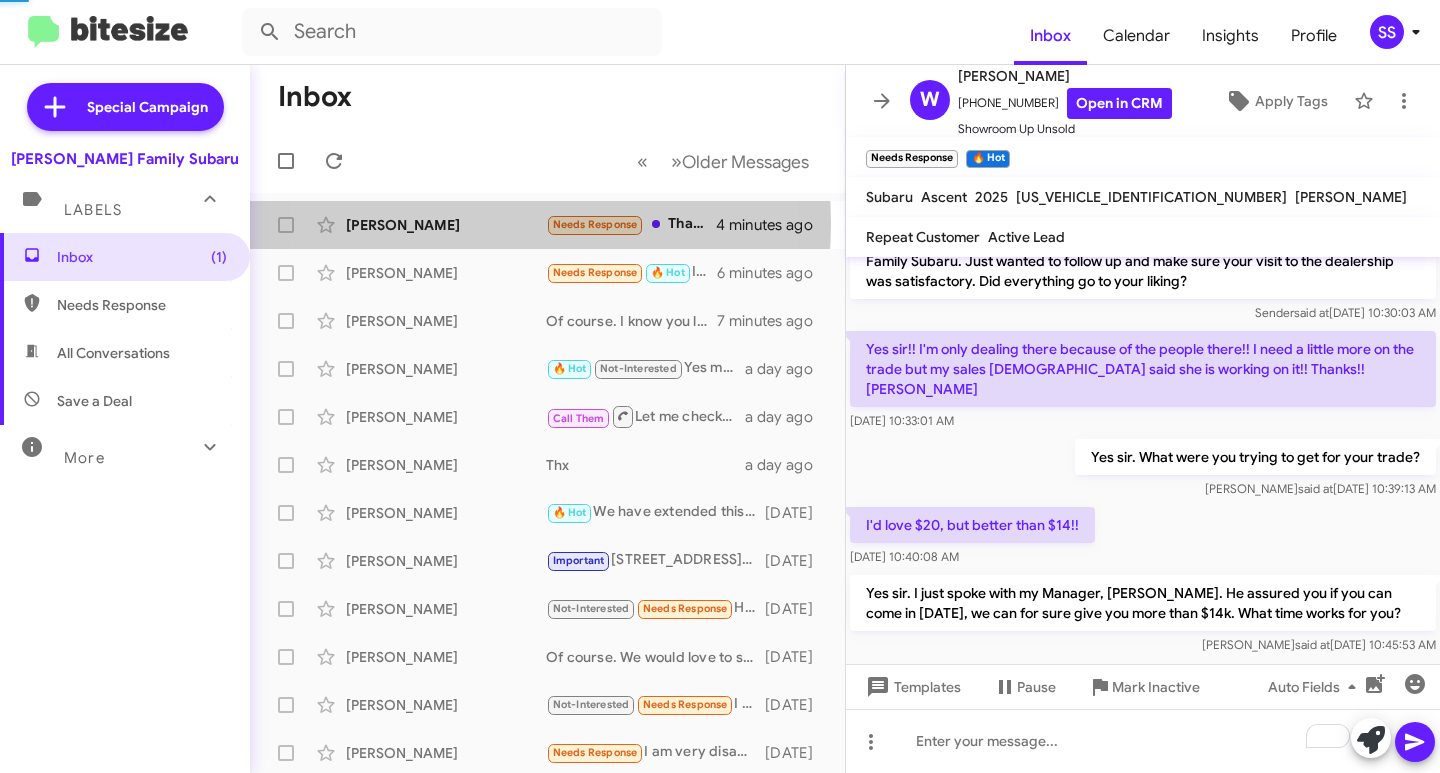 scroll, scrollTop: 284, scrollLeft: 0, axis: vertical 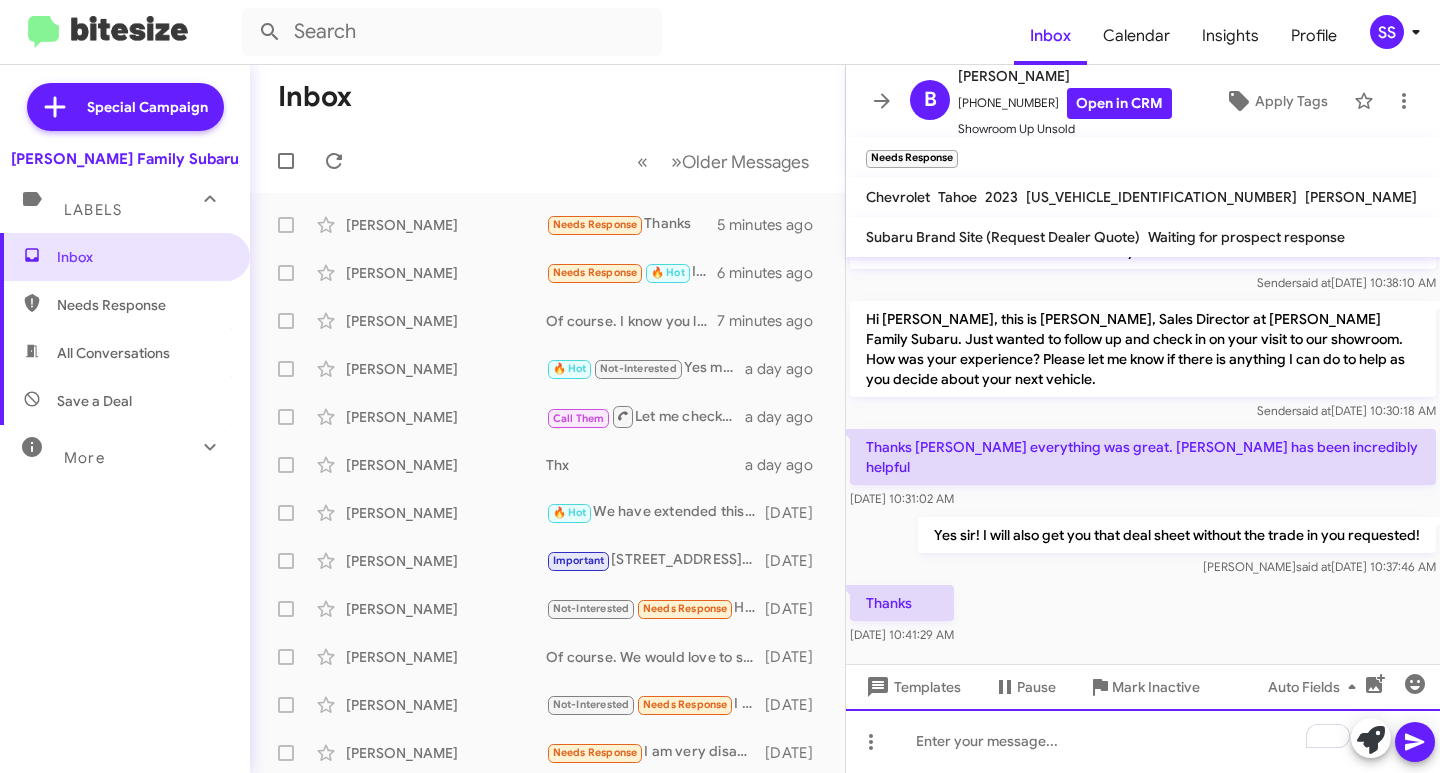 click 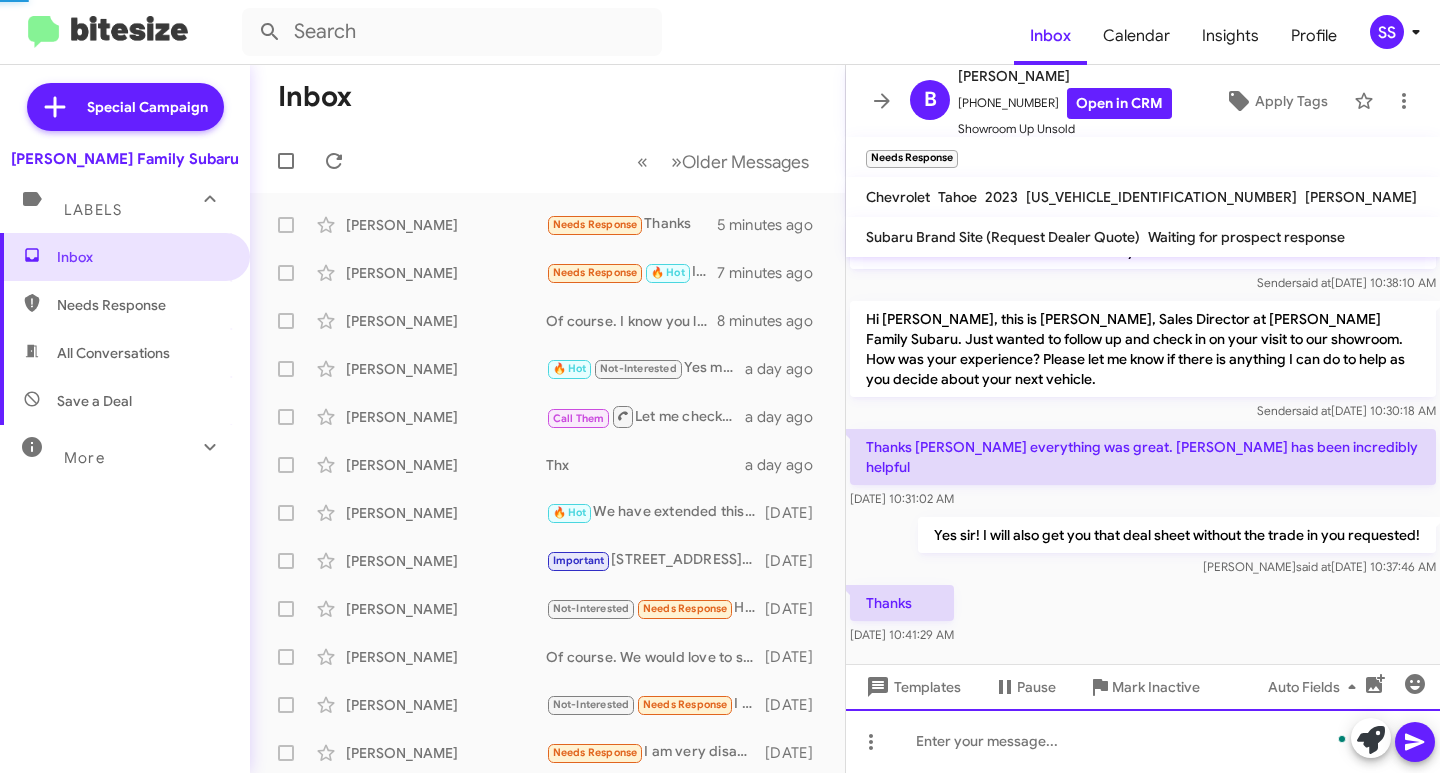 scroll, scrollTop: 357, scrollLeft: 0, axis: vertical 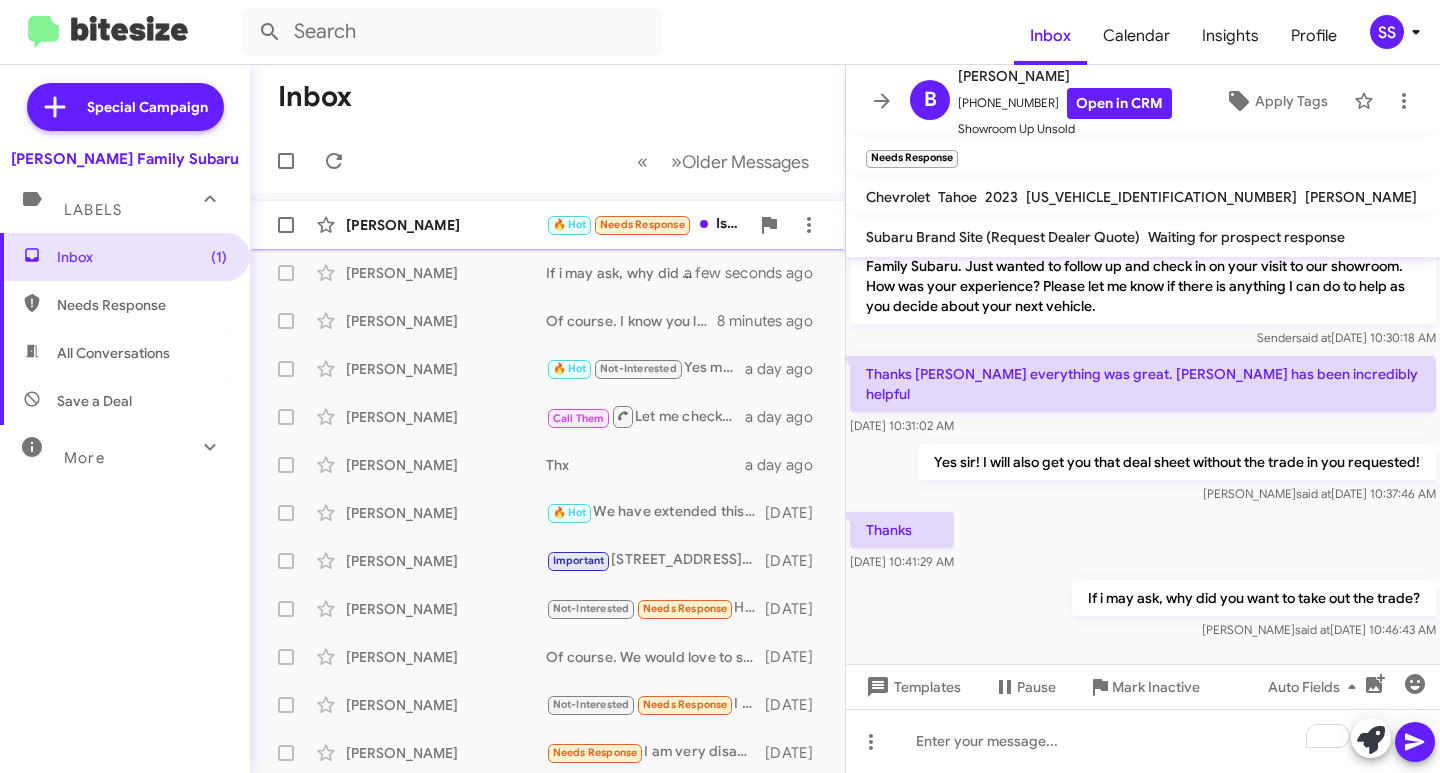 click on "[PERSON_NAME]  🔥 Hot   Needs Response   Is the new car there??   a few seconds ago" 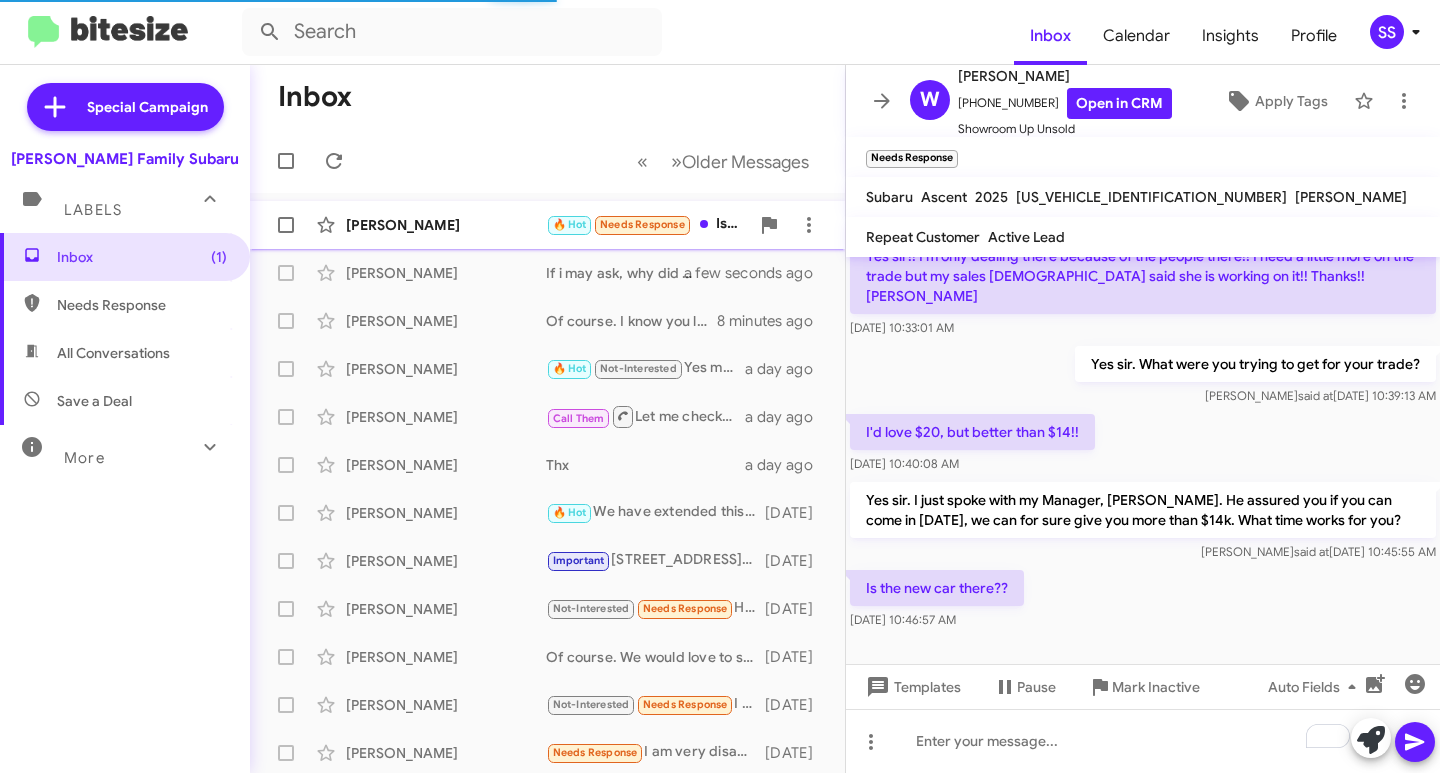 scroll, scrollTop: 111, scrollLeft: 0, axis: vertical 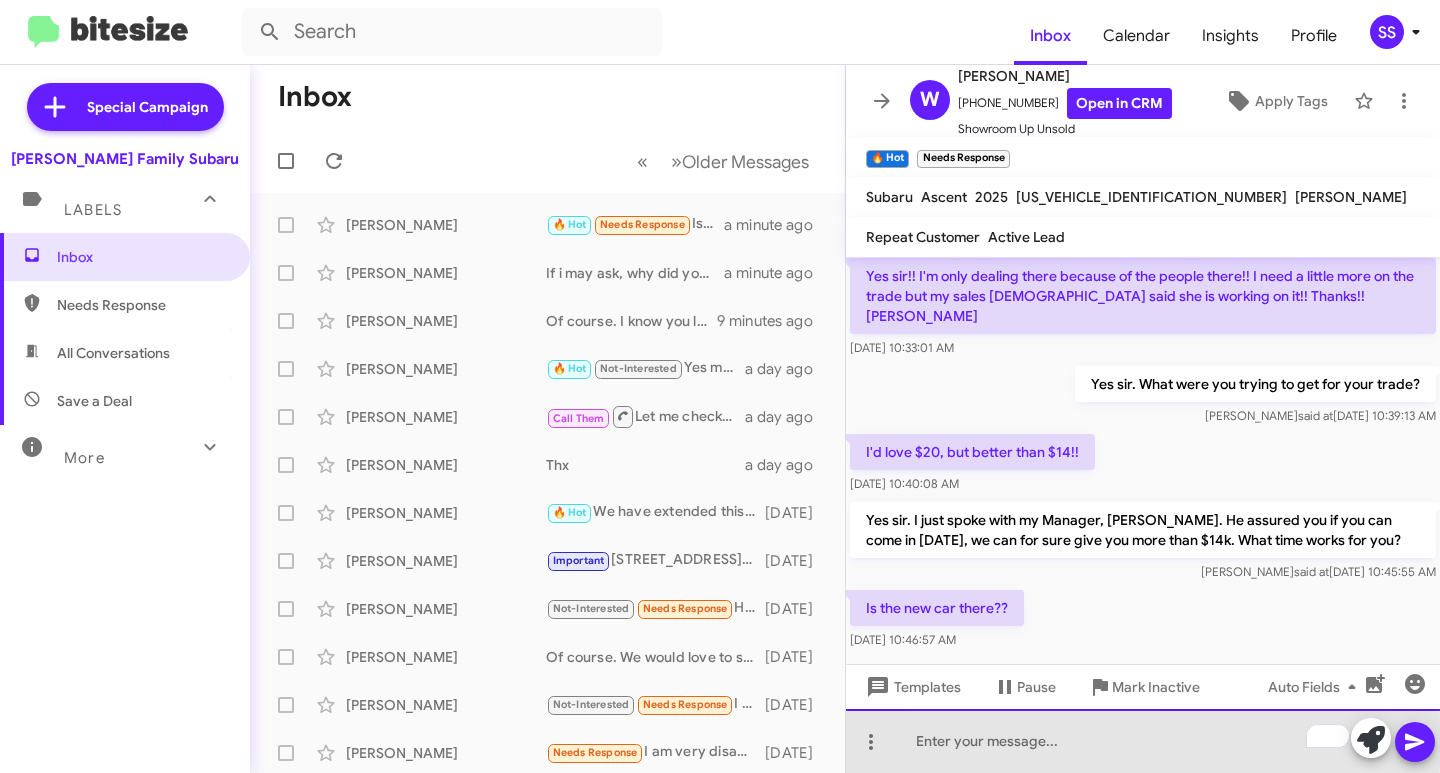 click 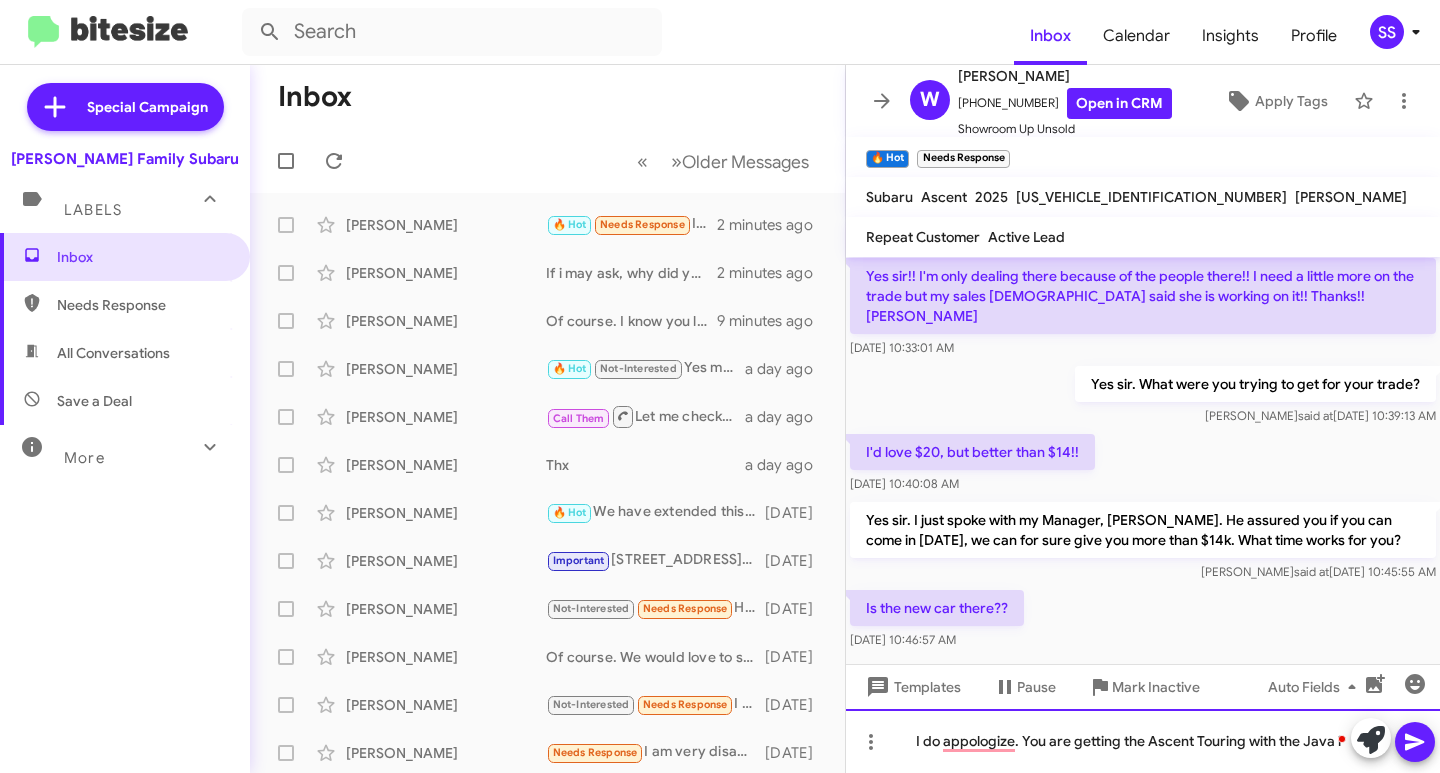 scroll, scrollTop: 131, scrollLeft: 0, axis: vertical 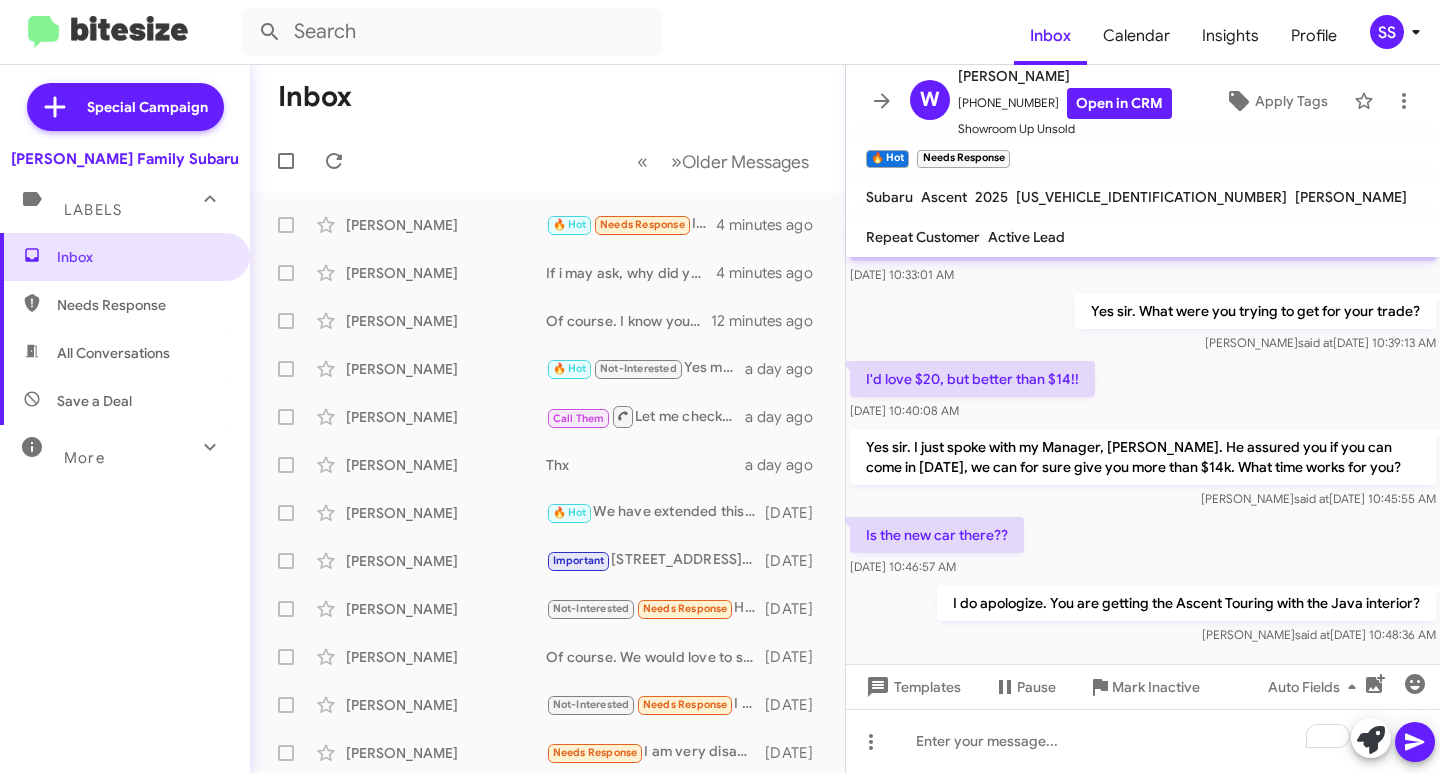 drag, startPoint x: 124, startPoint y: 259, endPoint x: 215, endPoint y: 223, distance: 97.862144 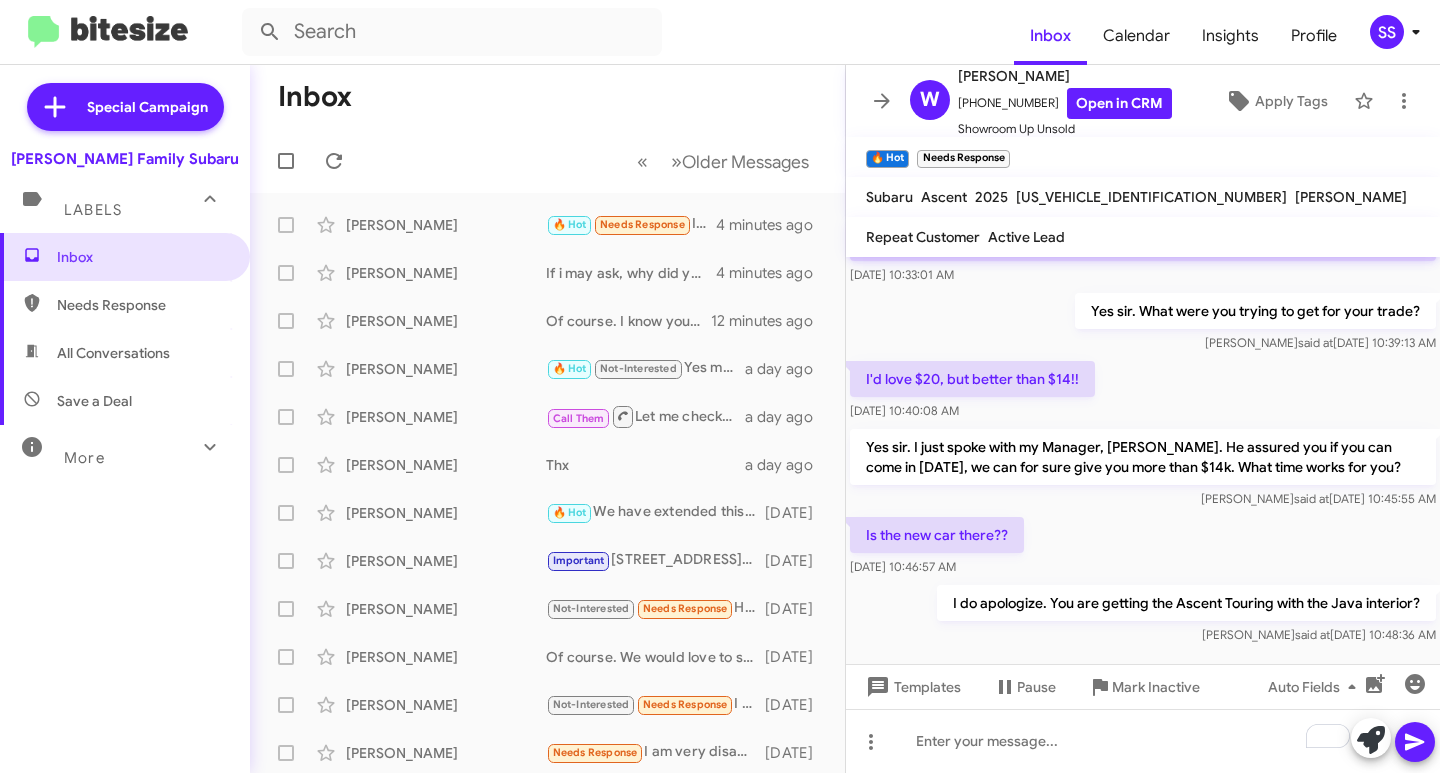 click on "Inbox" at bounding box center (142, 257) 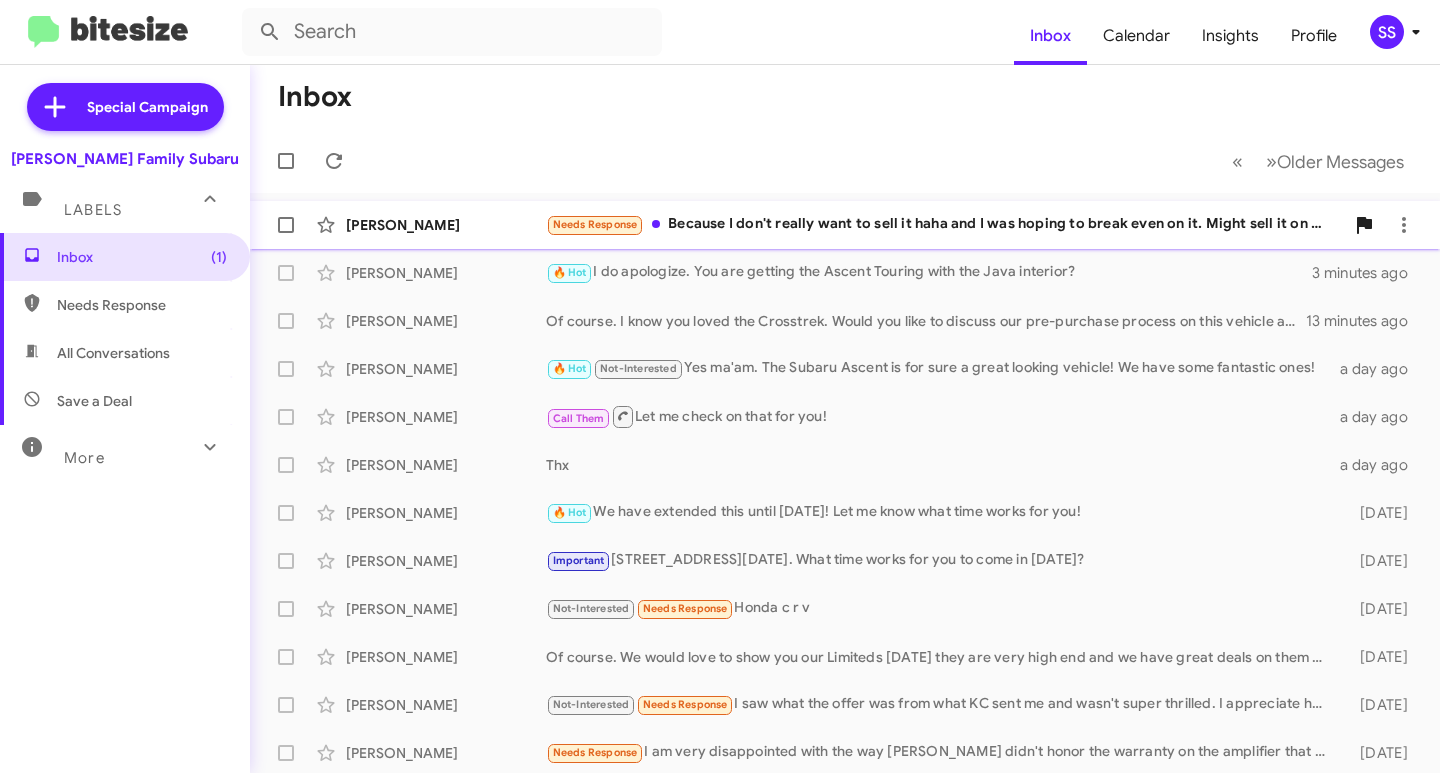 click on "Needs Response   Because I don't really want to sell it haha and I was hoping to break even on it. Might sell it on my own. Not sure yet" 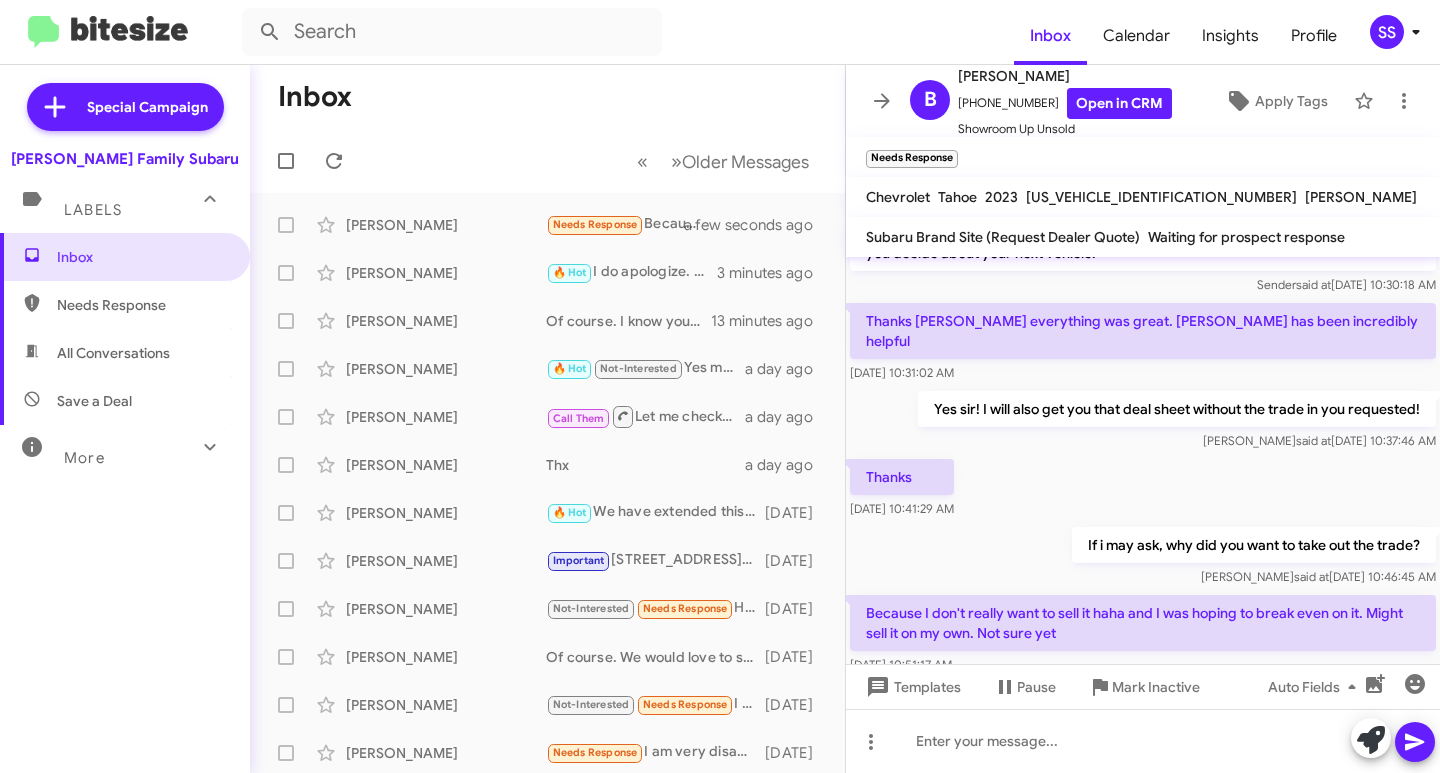 scroll, scrollTop: 450, scrollLeft: 0, axis: vertical 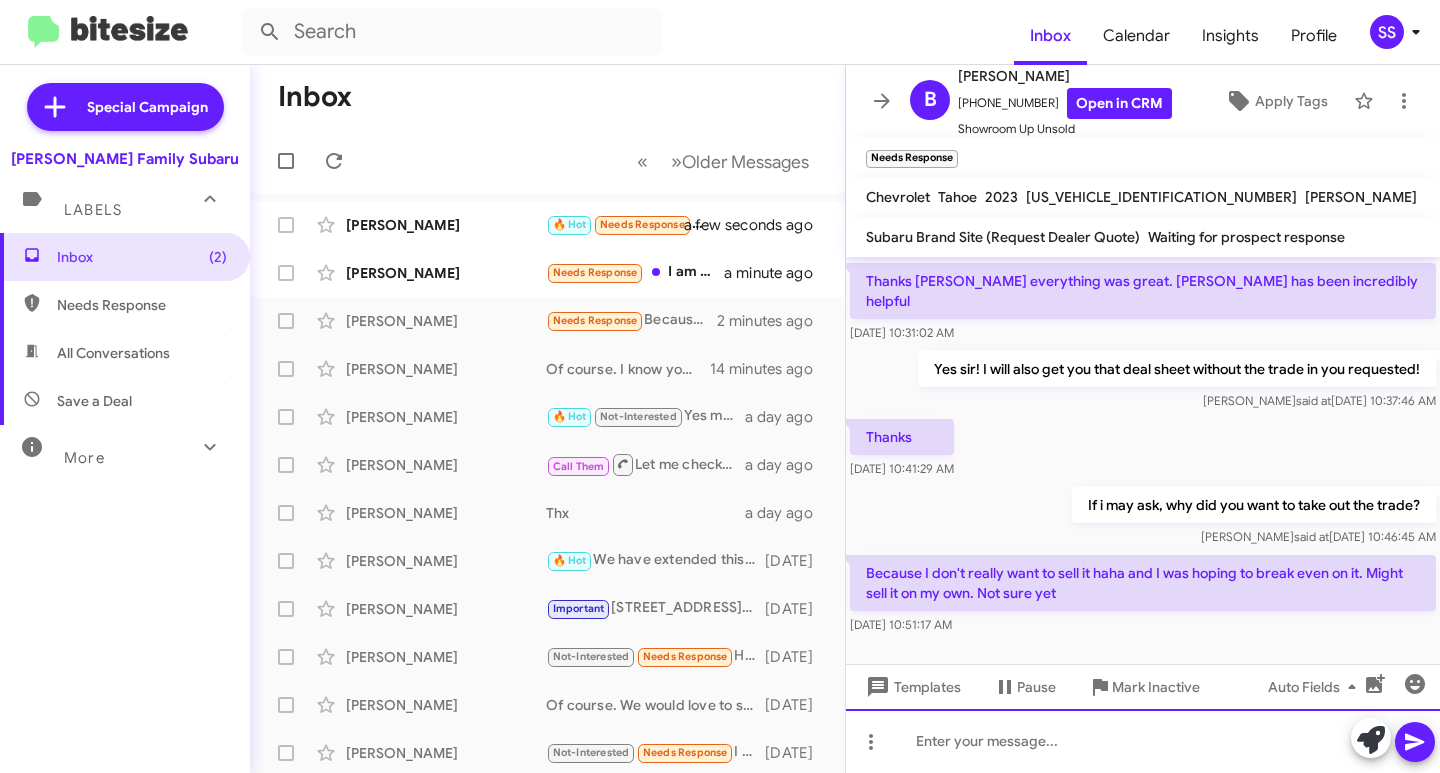 click 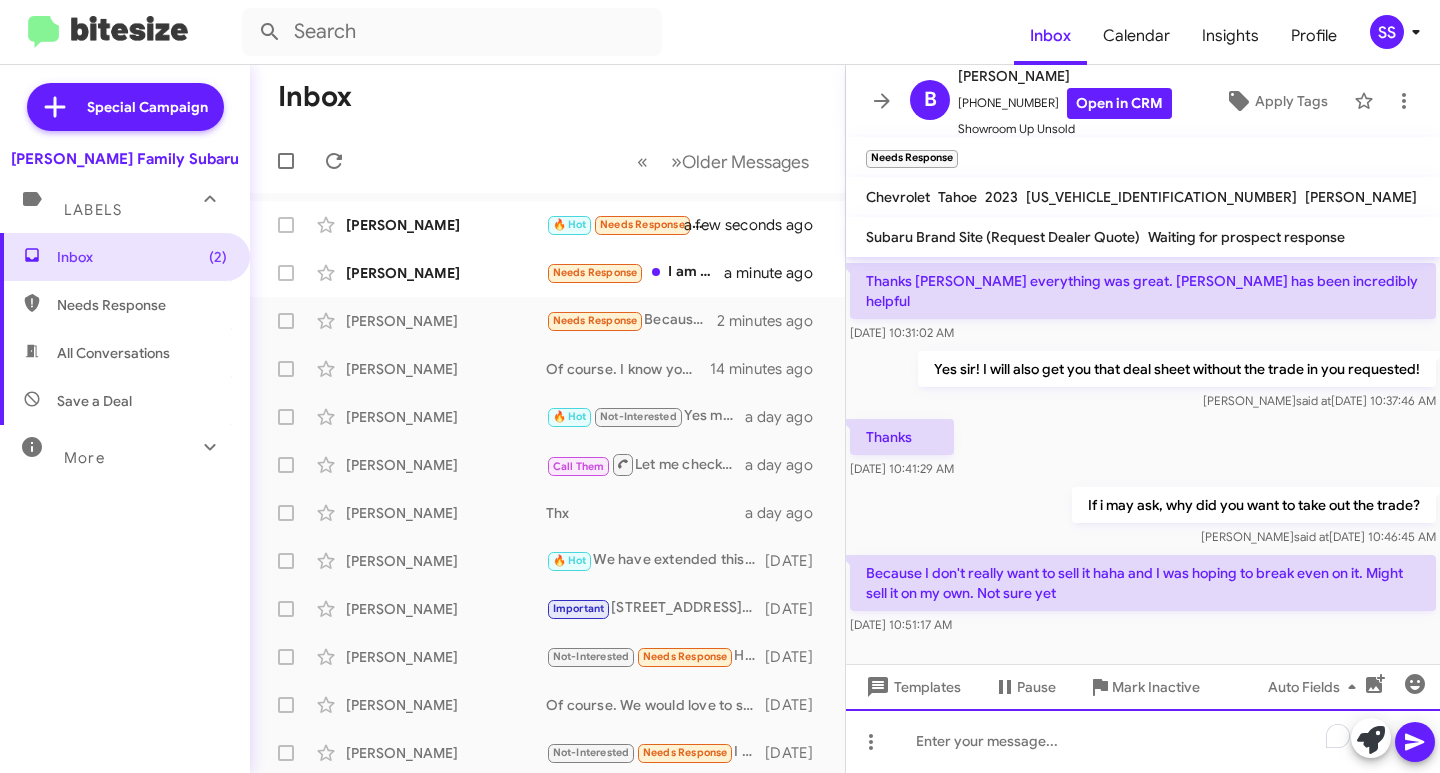 type 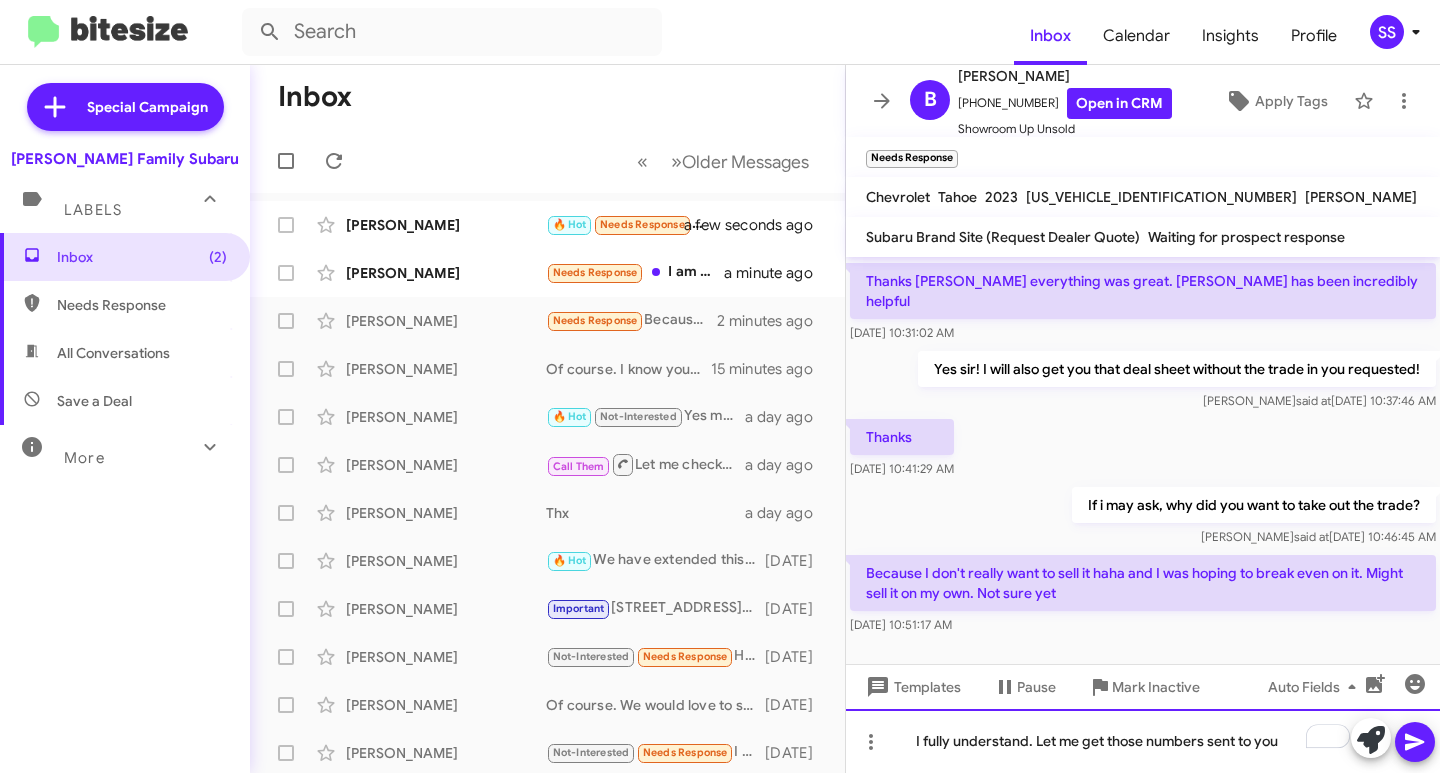 click on "I fully understand. Let me get those numbers sent to you" 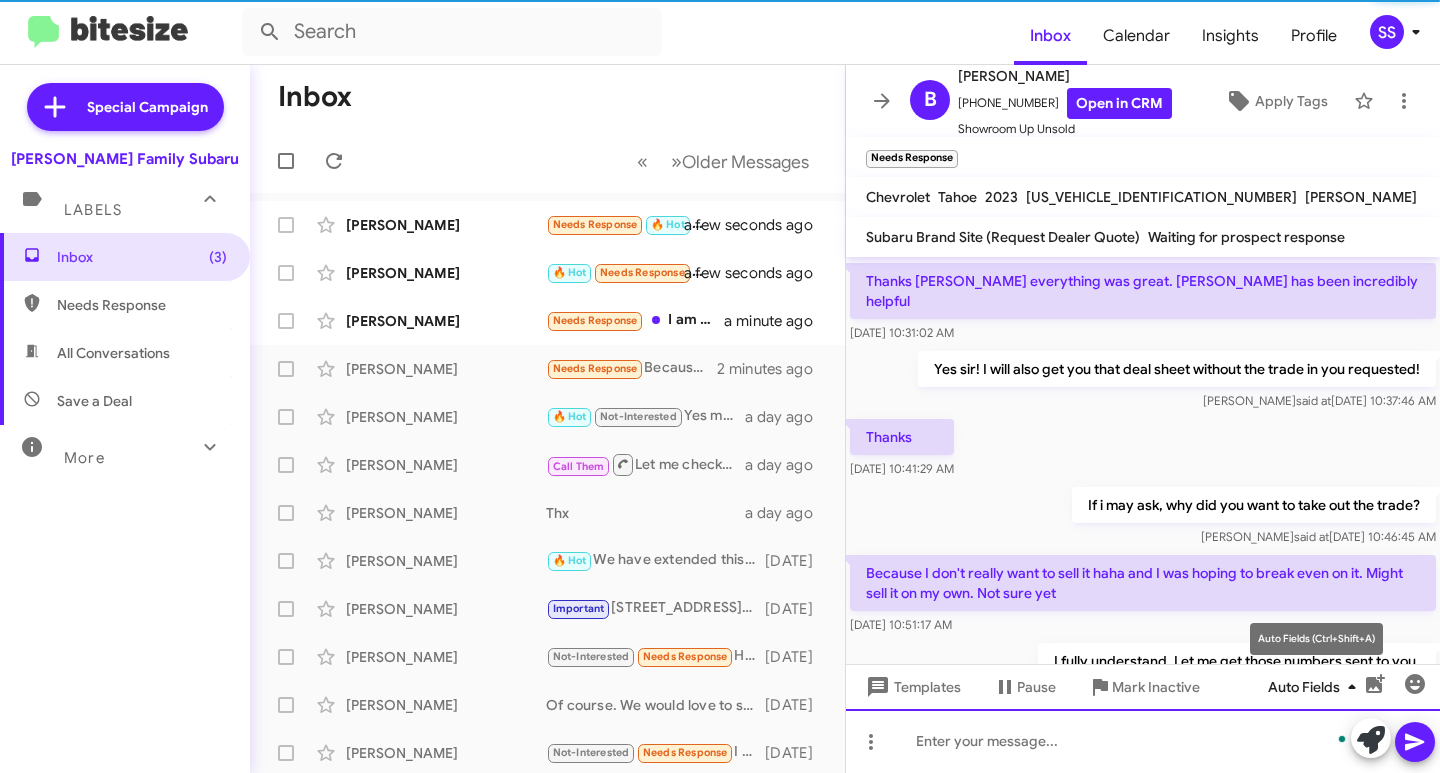 scroll, scrollTop: 523, scrollLeft: 0, axis: vertical 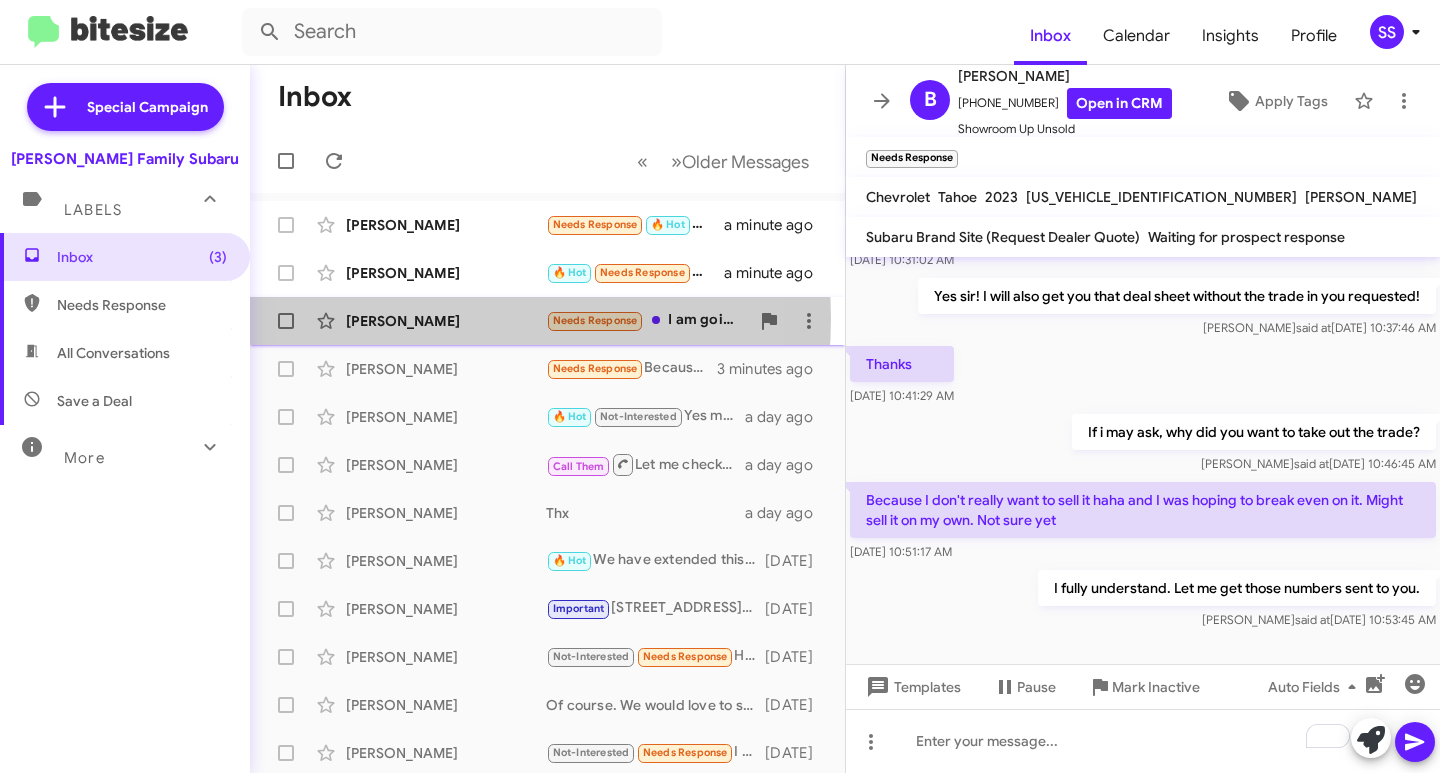 click on "[PERSON_NAME]" 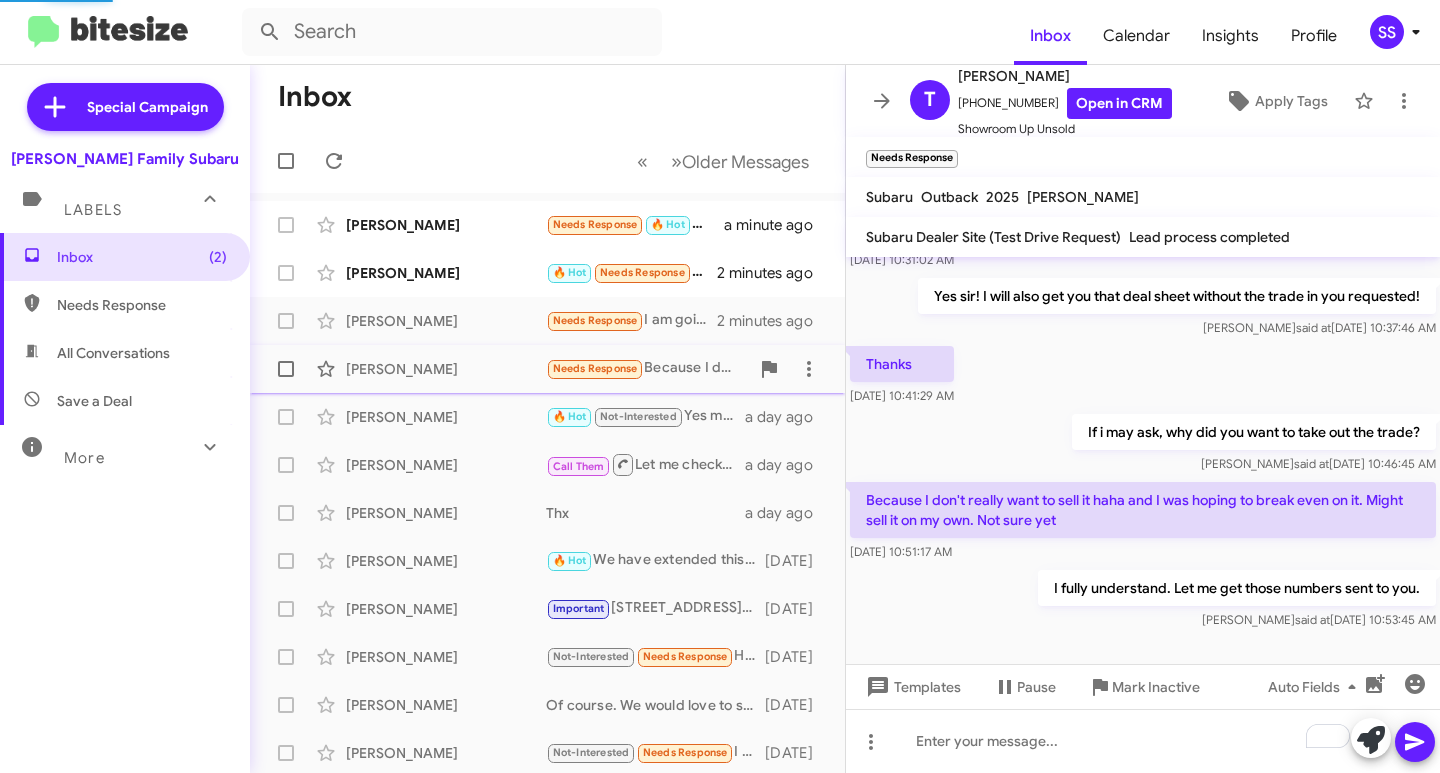 scroll, scrollTop: 351, scrollLeft: 0, axis: vertical 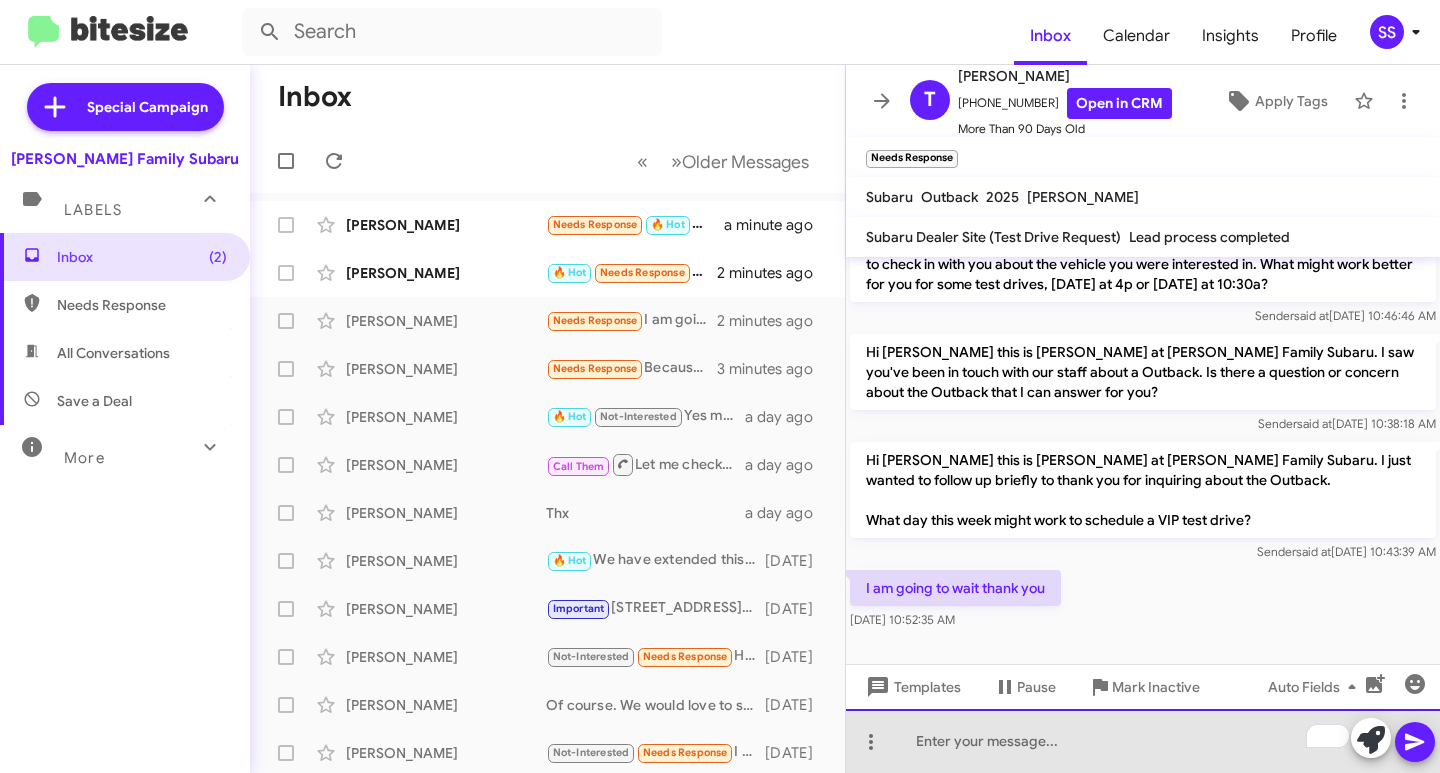 click 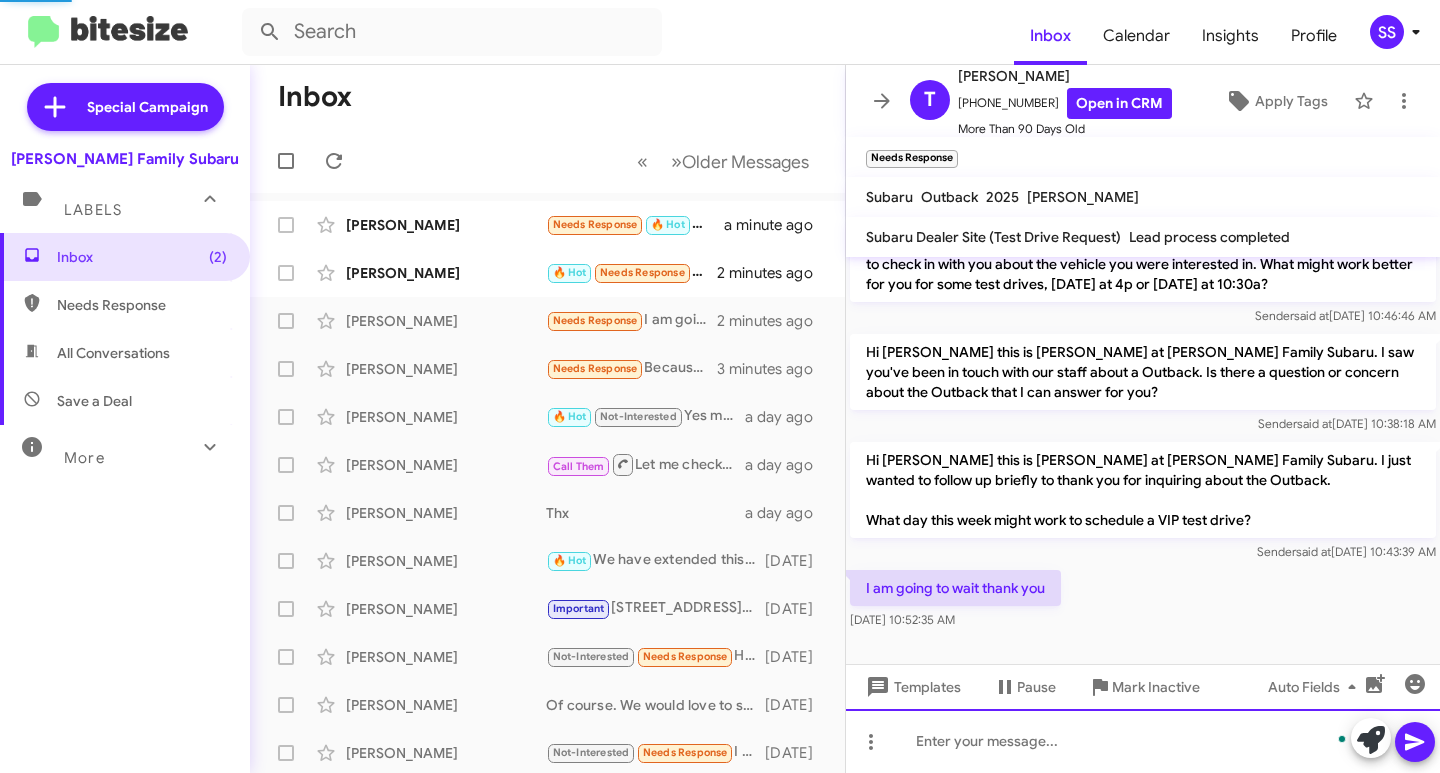 scroll, scrollTop: 424, scrollLeft: 0, axis: vertical 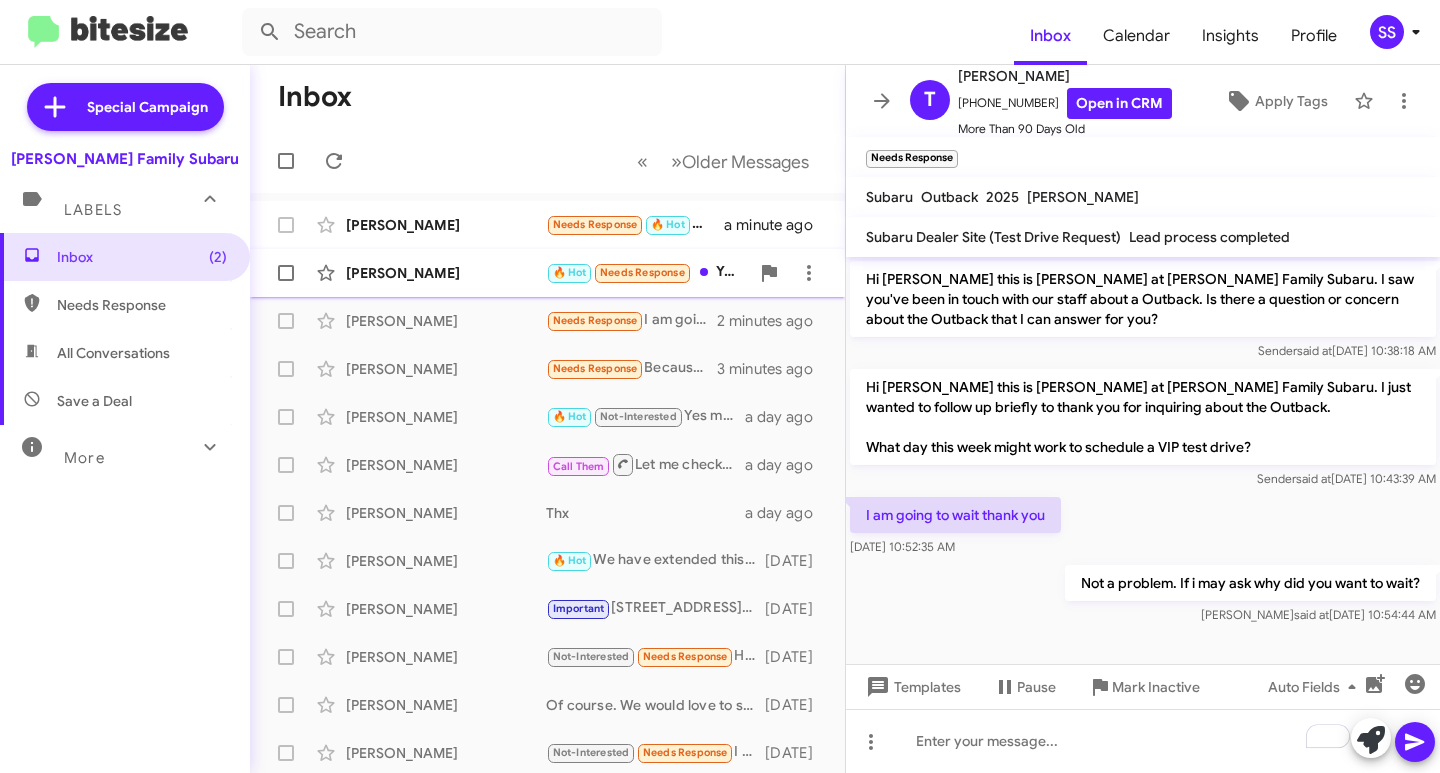 click on "[PERSON_NAME]" 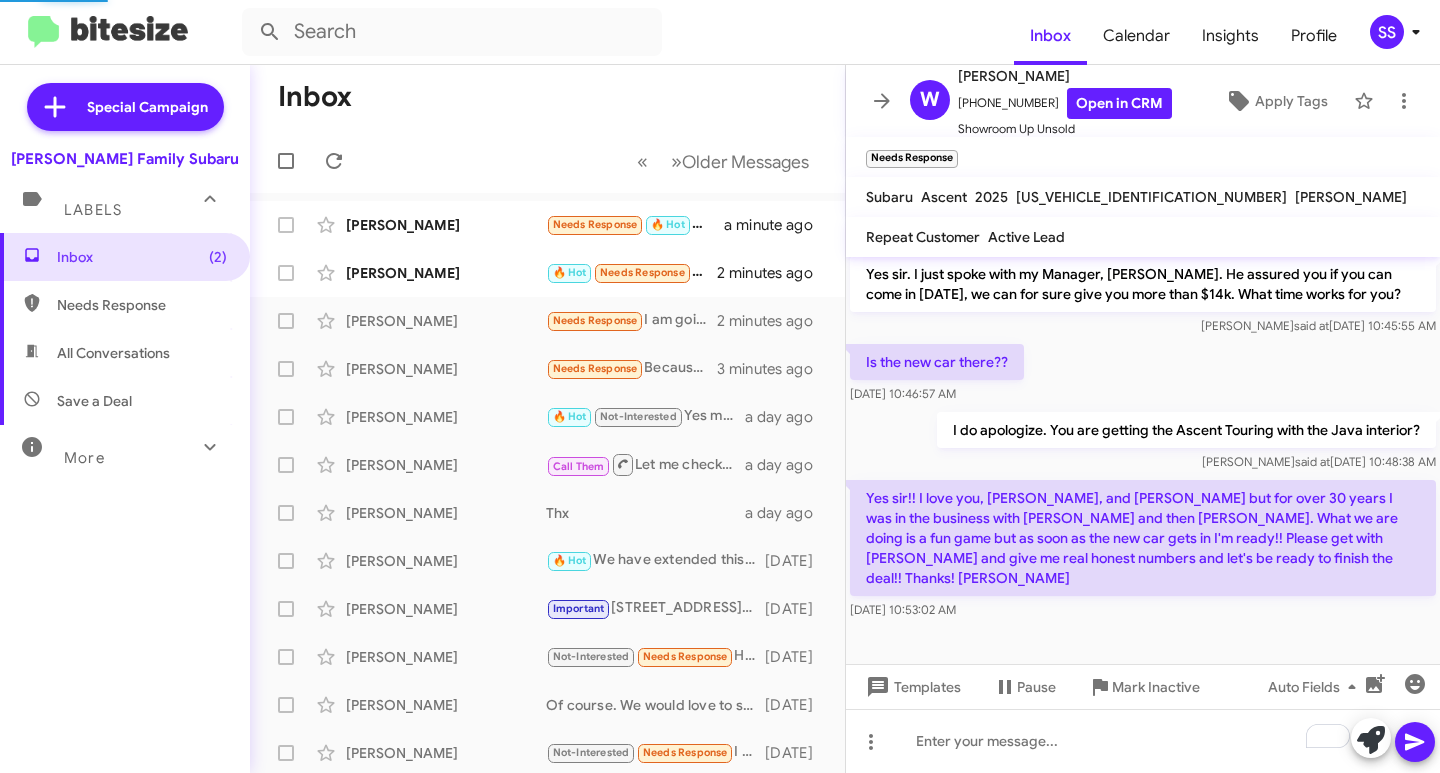 scroll, scrollTop: 317, scrollLeft: 0, axis: vertical 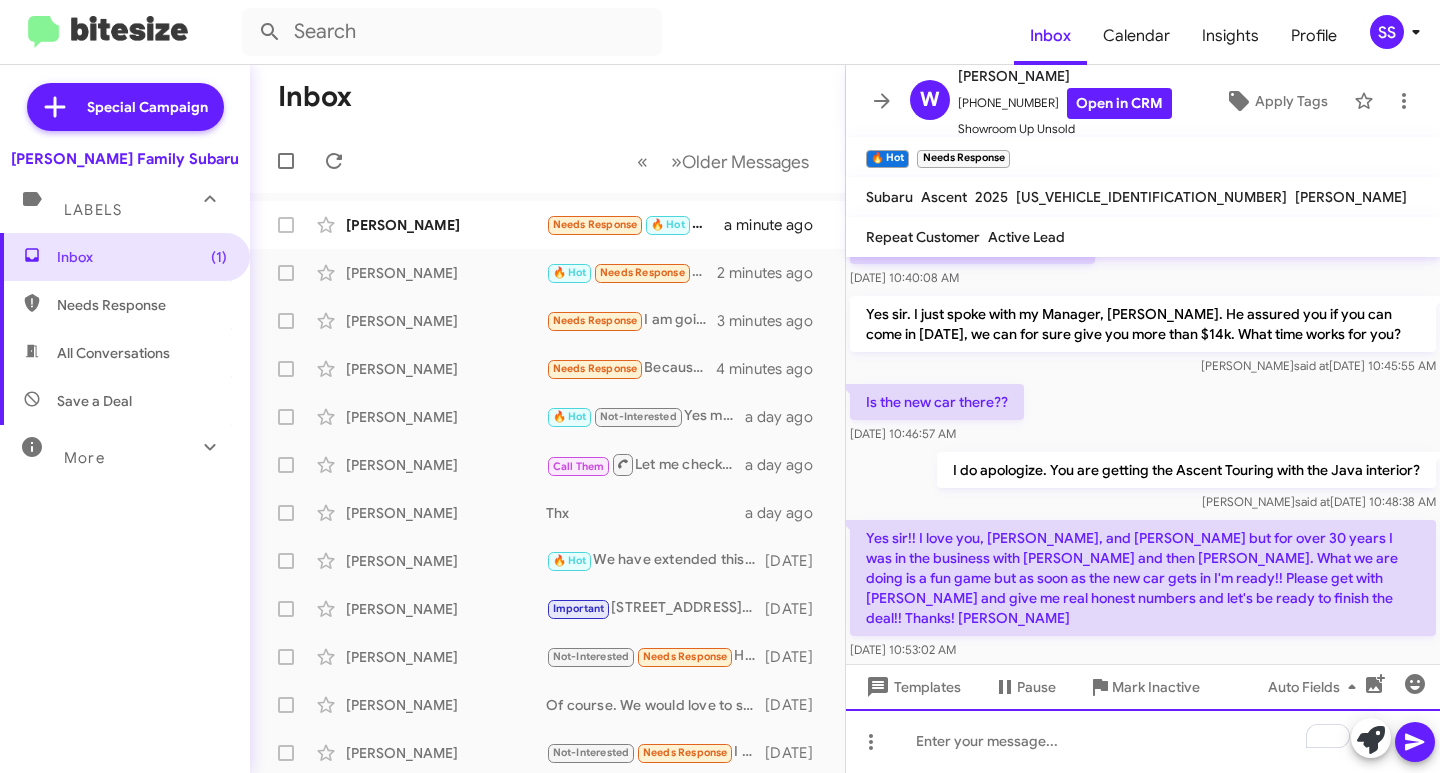click 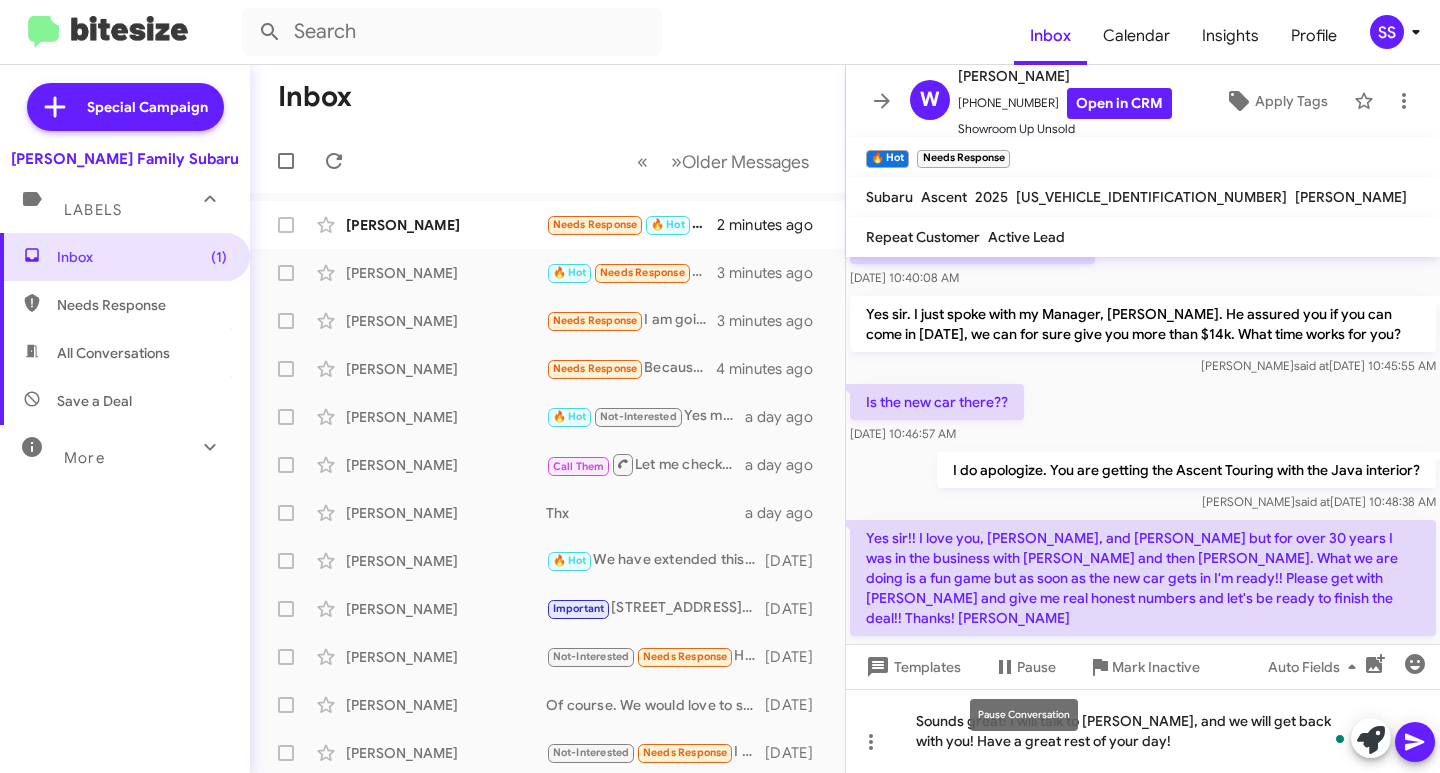 click on "Pause Conversation" at bounding box center [1024, 715] 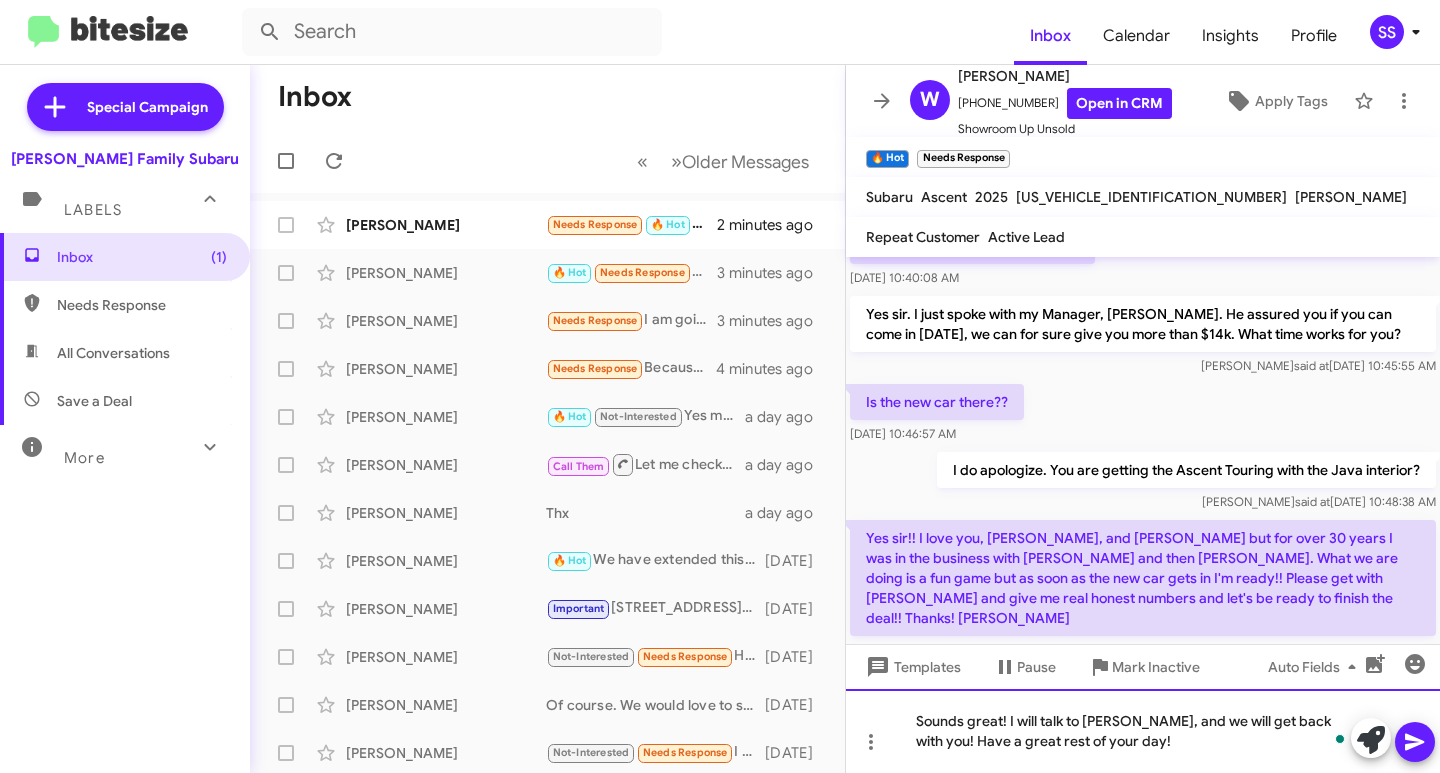 click on "Sounds great! I will talk to [PERSON_NAME], and we will get back with you! Have a great rest of your day!" 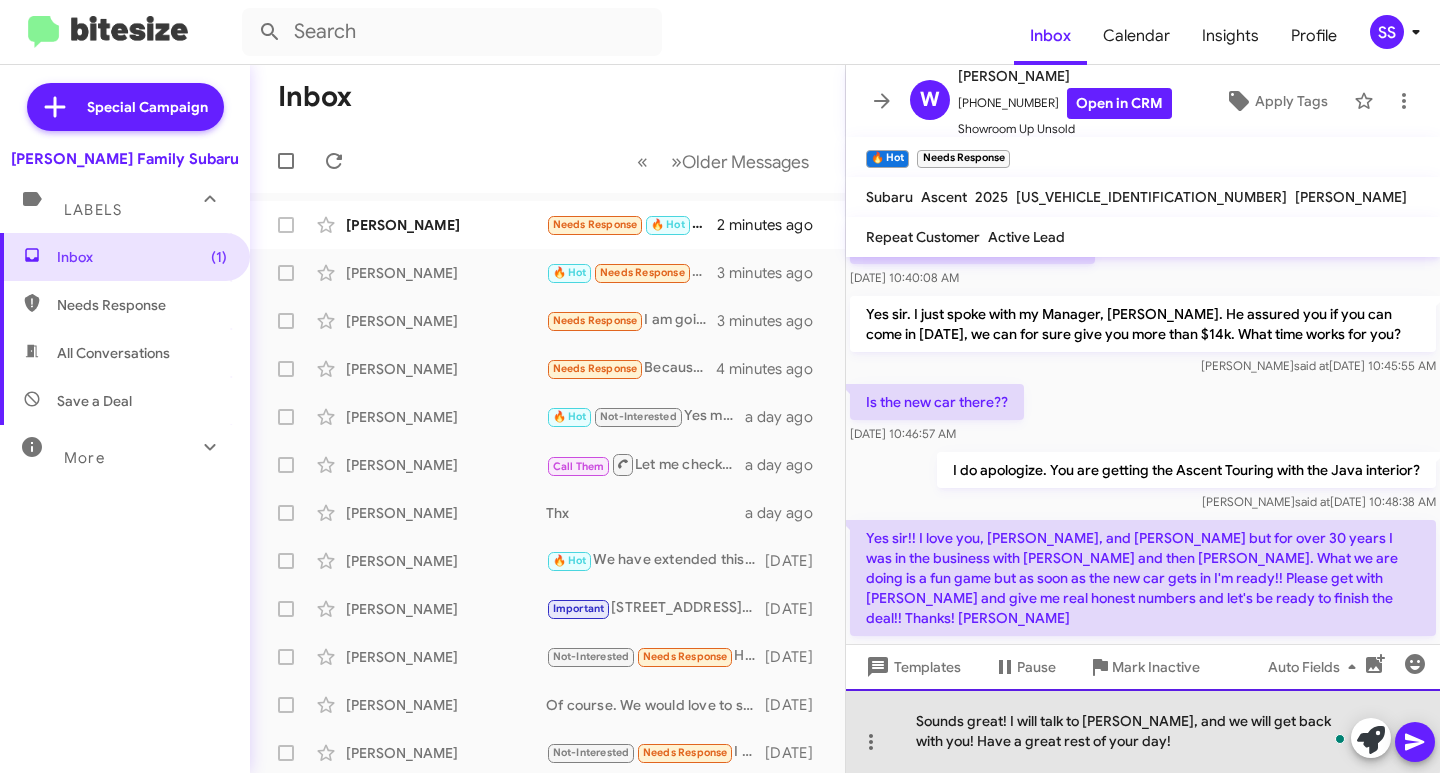 click on "Sounds great! I will talk to [PERSON_NAME], and we will get back with you! Have a great rest of your day!" 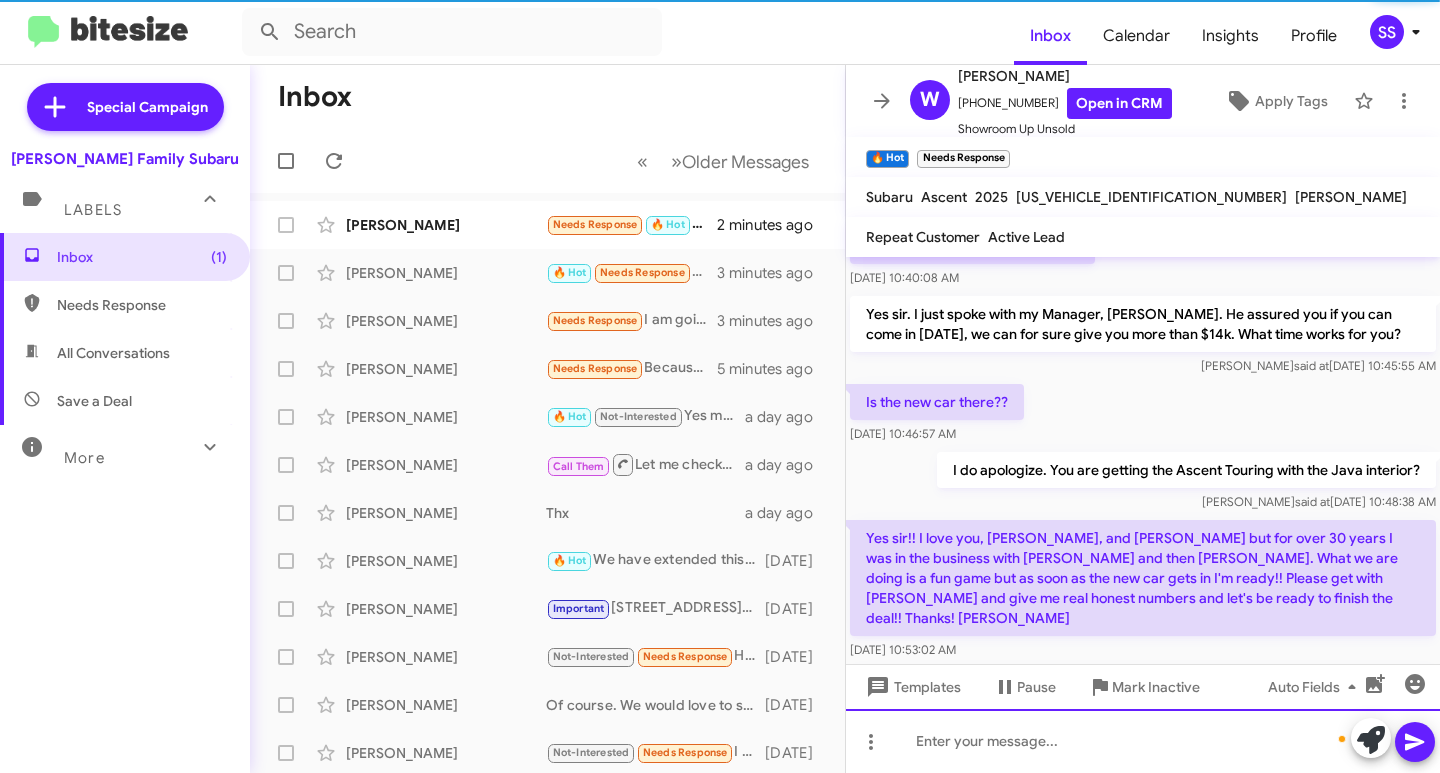 scroll, scrollTop: 0, scrollLeft: 0, axis: both 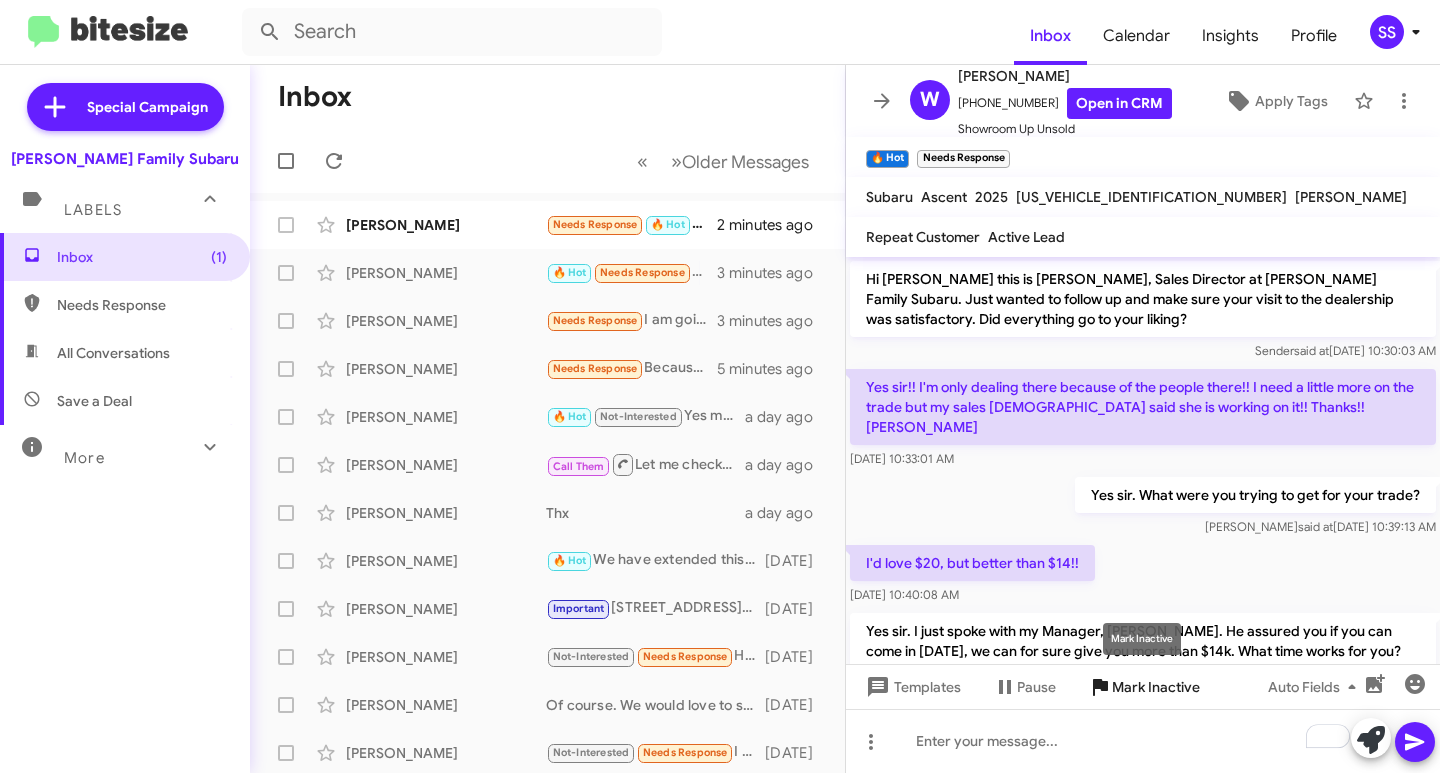 click on "Mark Inactive" 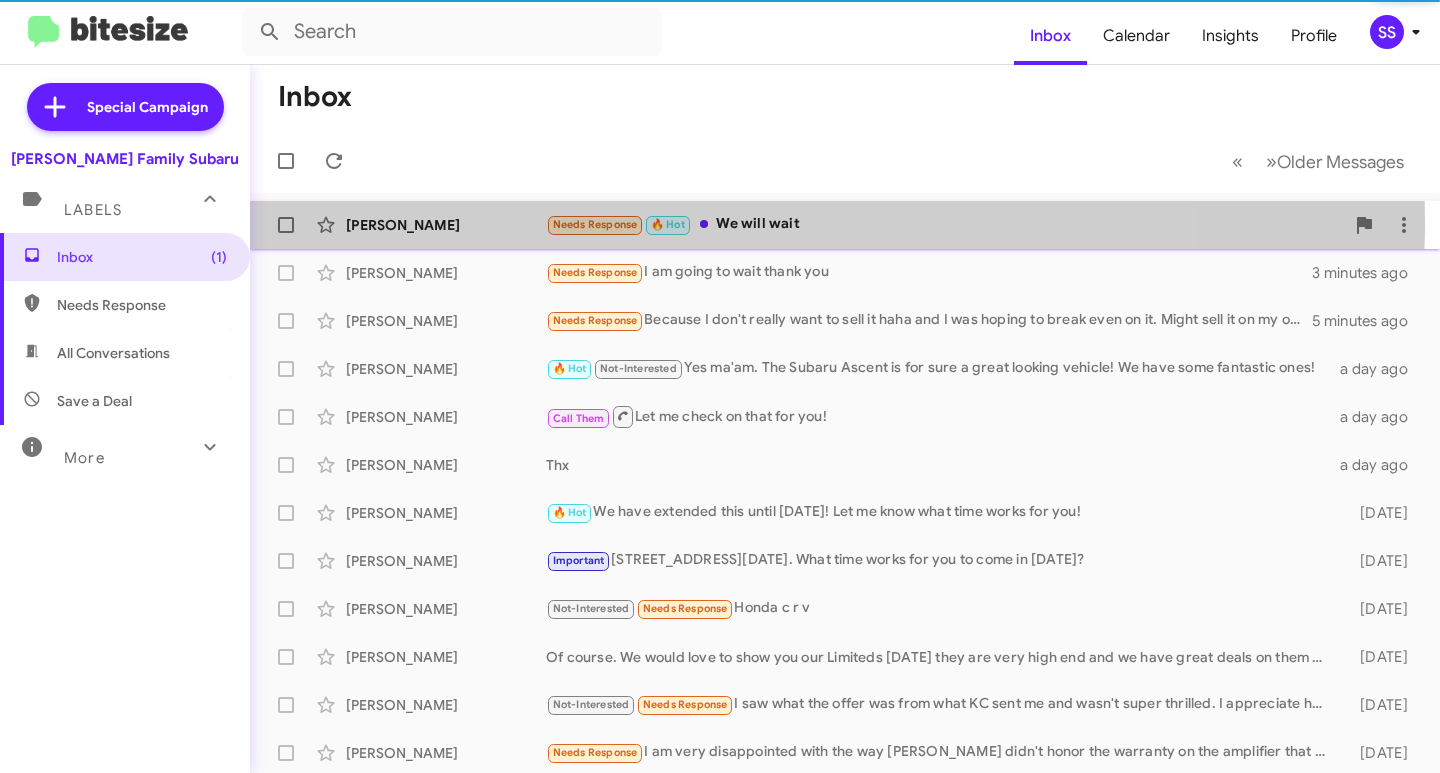 click on "[PERSON_NAME]" 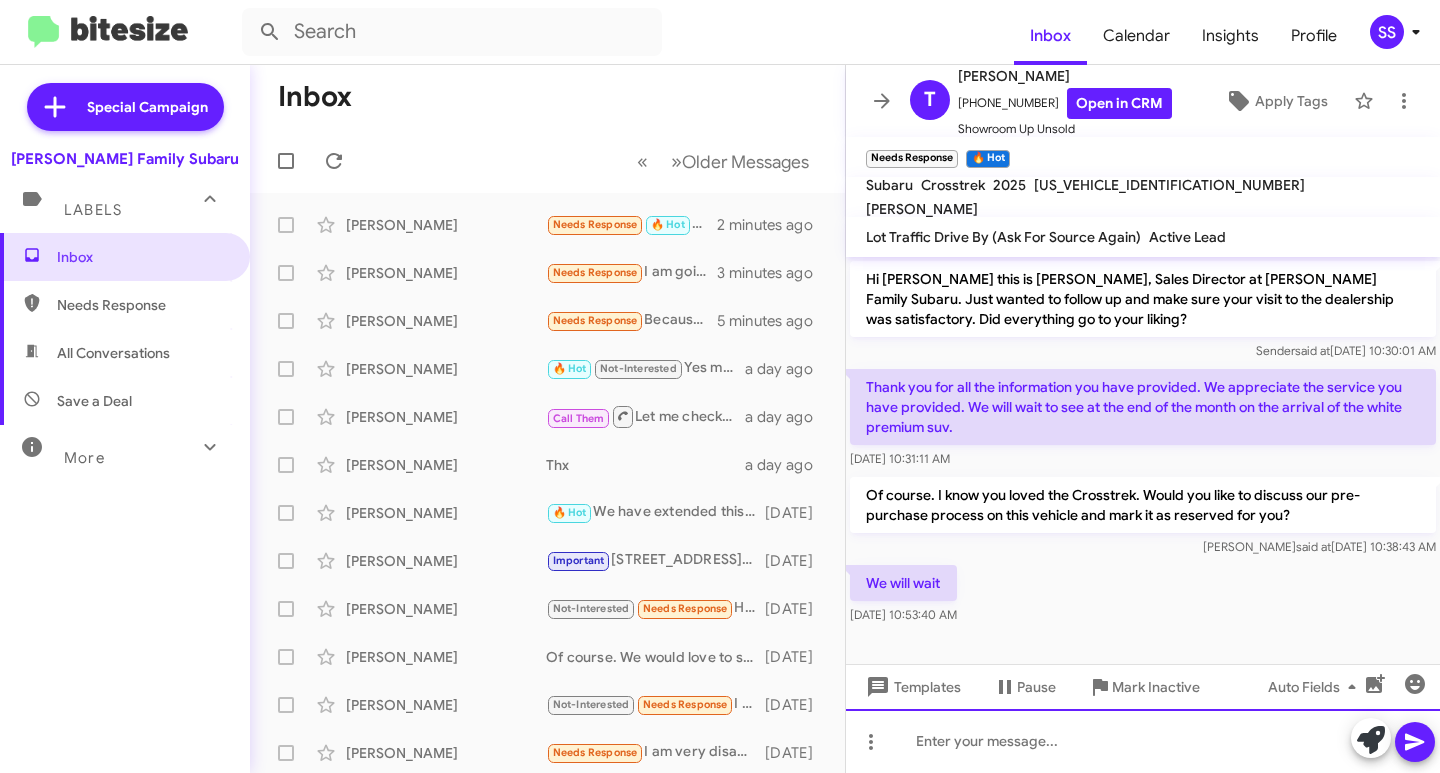 click 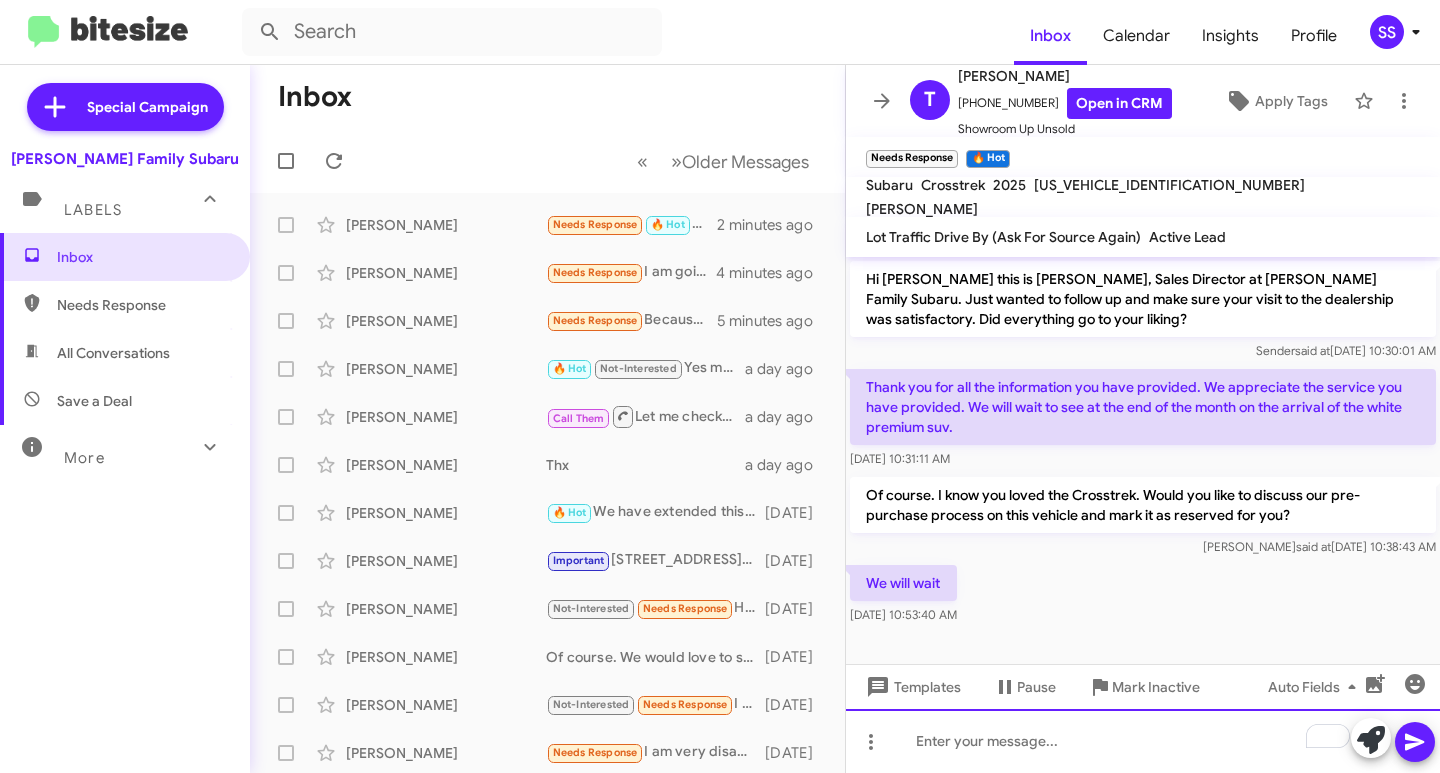 type 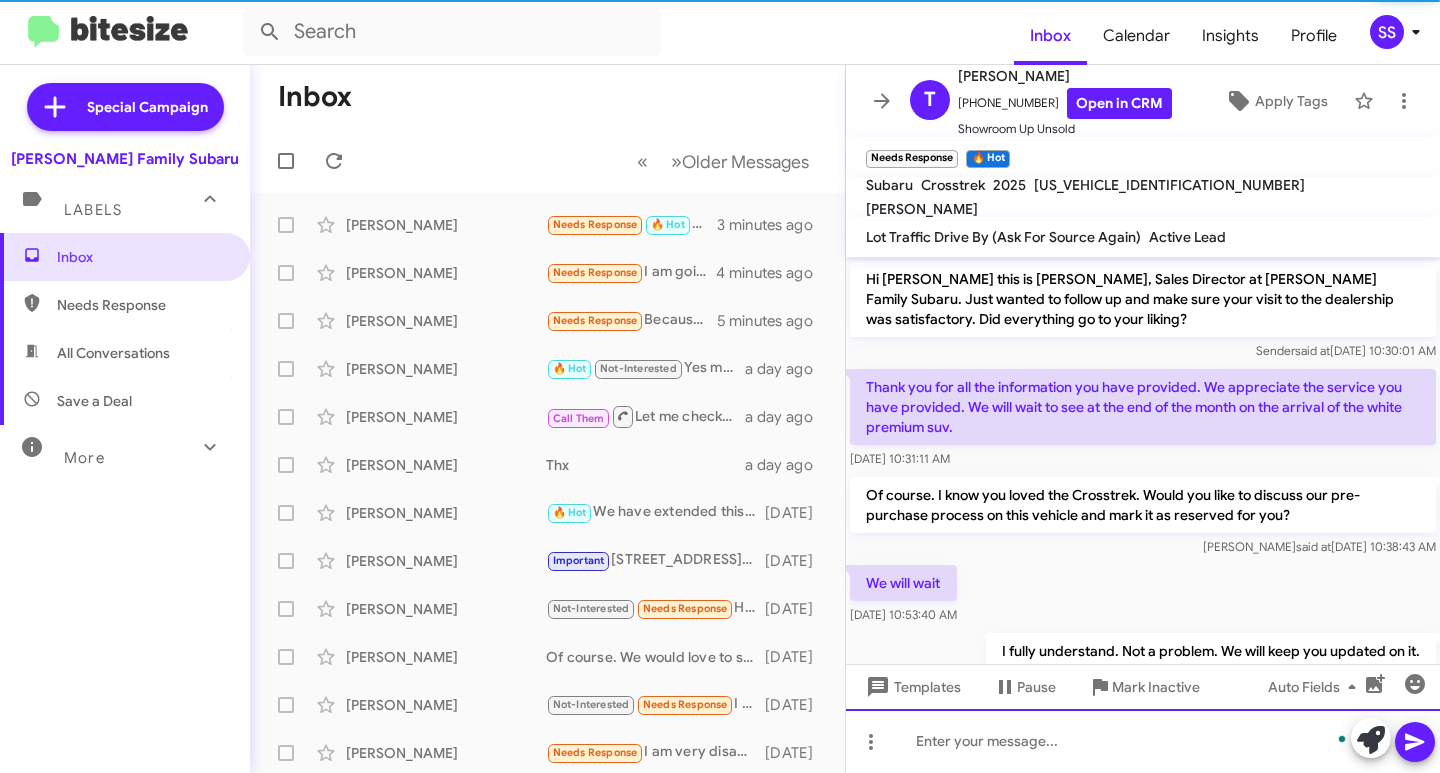 scroll, scrollTop: 58, scrollLeft: 0, axis: vertical 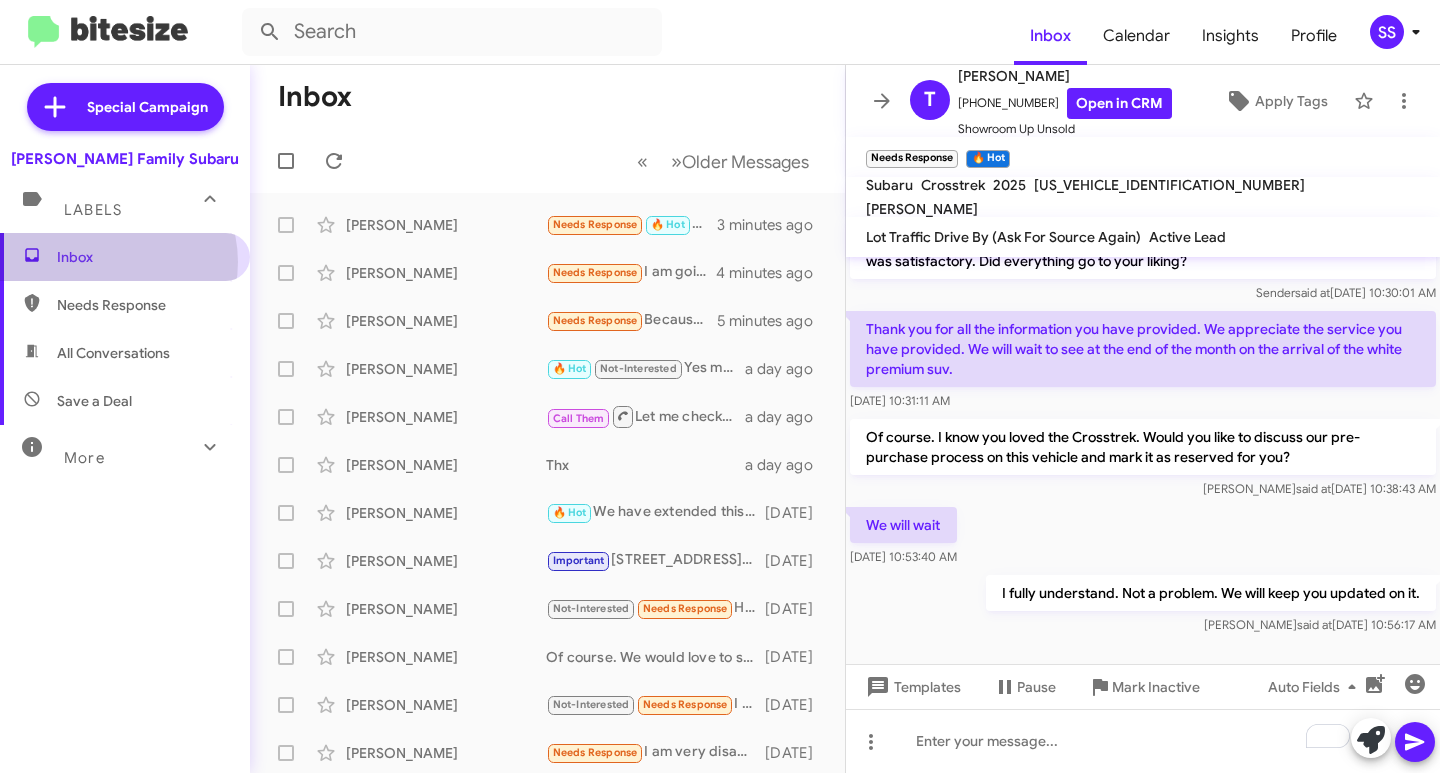 click on "Inbox" at bounding box center [142, 257] 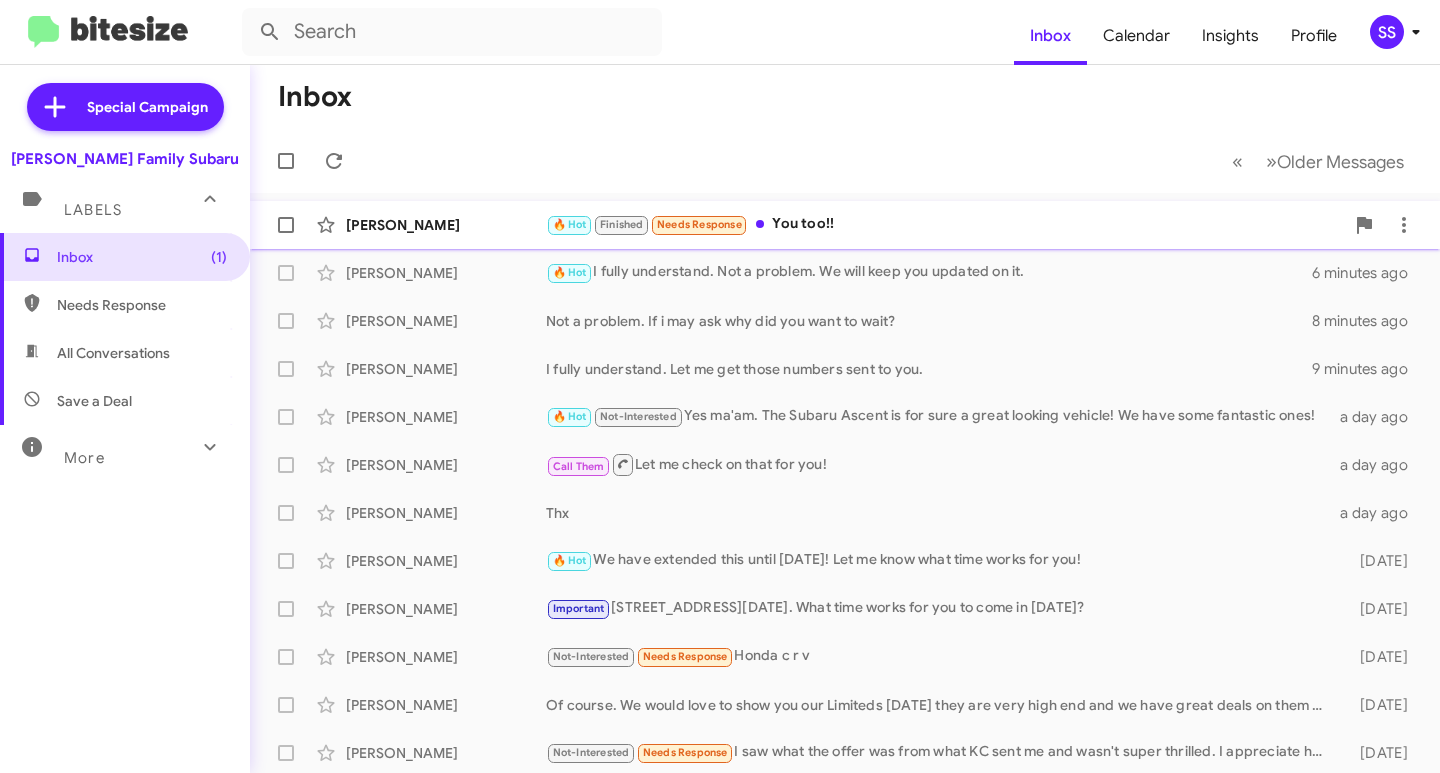 click on "🔥 Hot   Finished   Needs Response   You too!!" 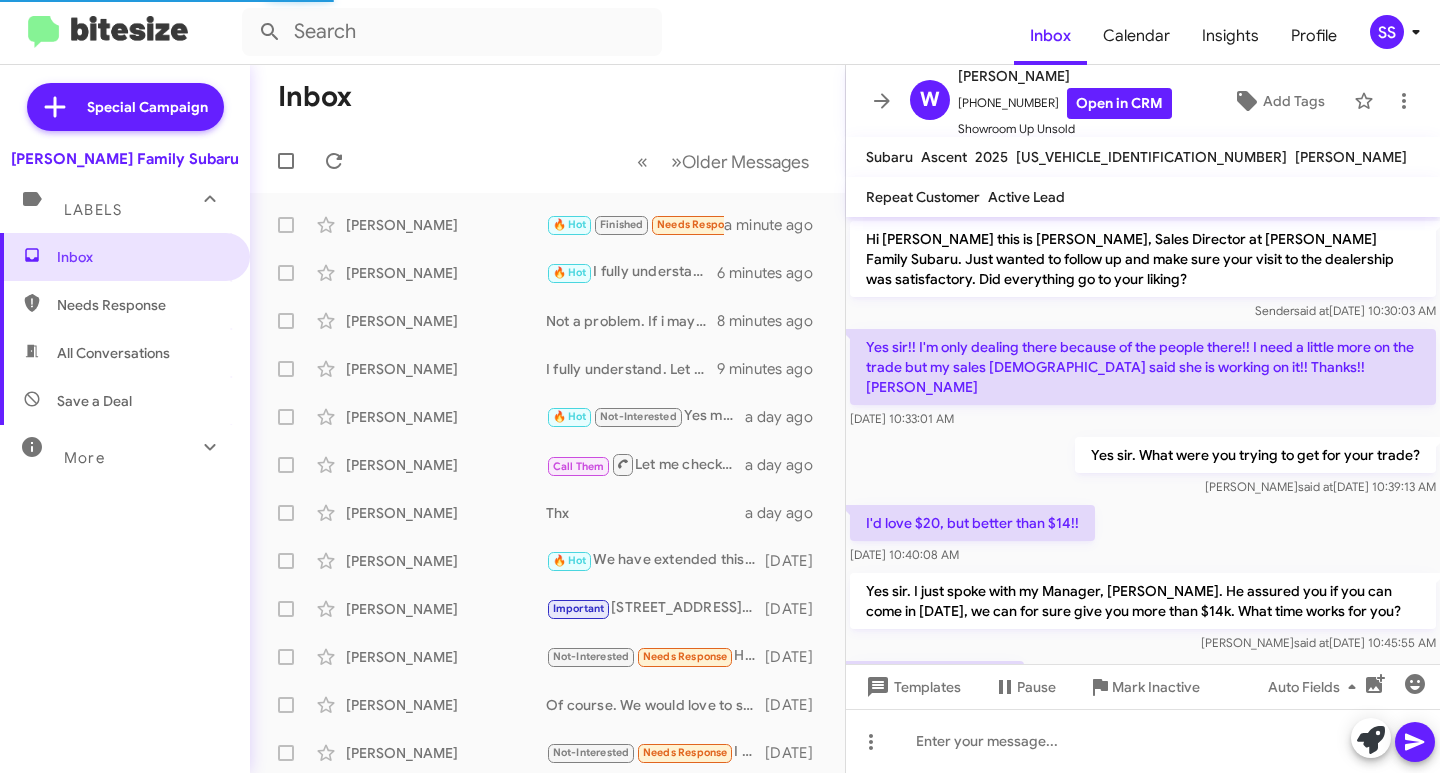 scroll, scrollTop: 485, scrollLeft: 0, axis: vertical 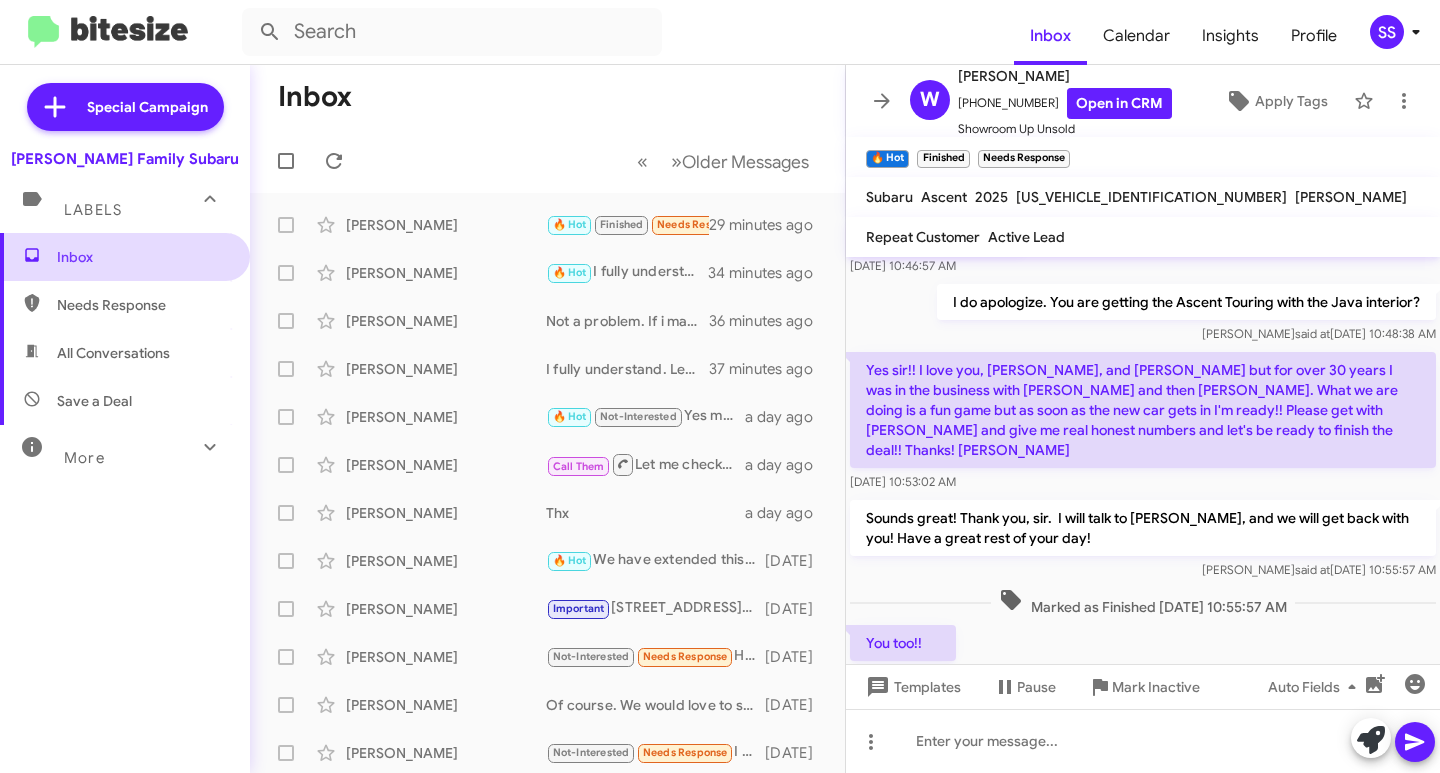 click on "Inbox" at bounding box center (142, 257) 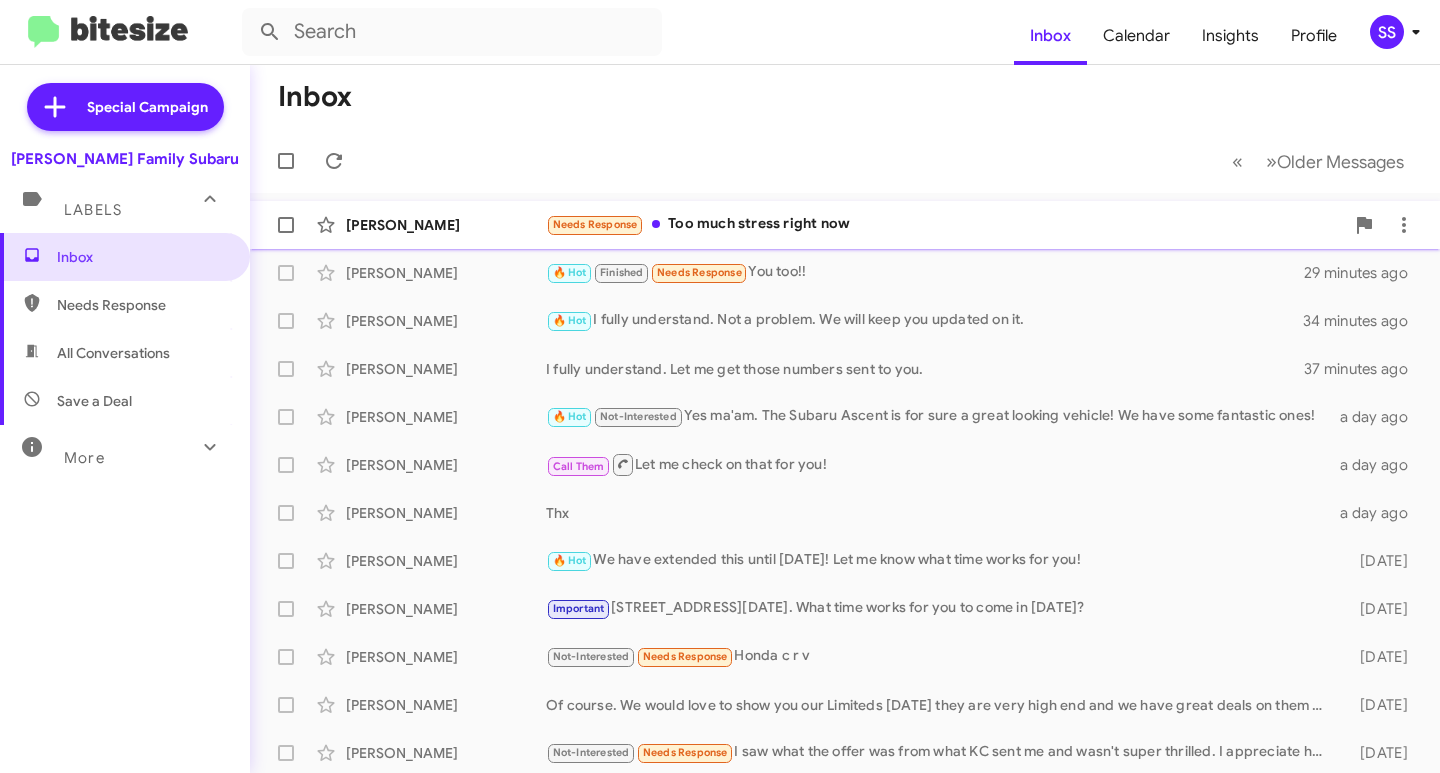 click on "Needs Response   Too much stress right now" 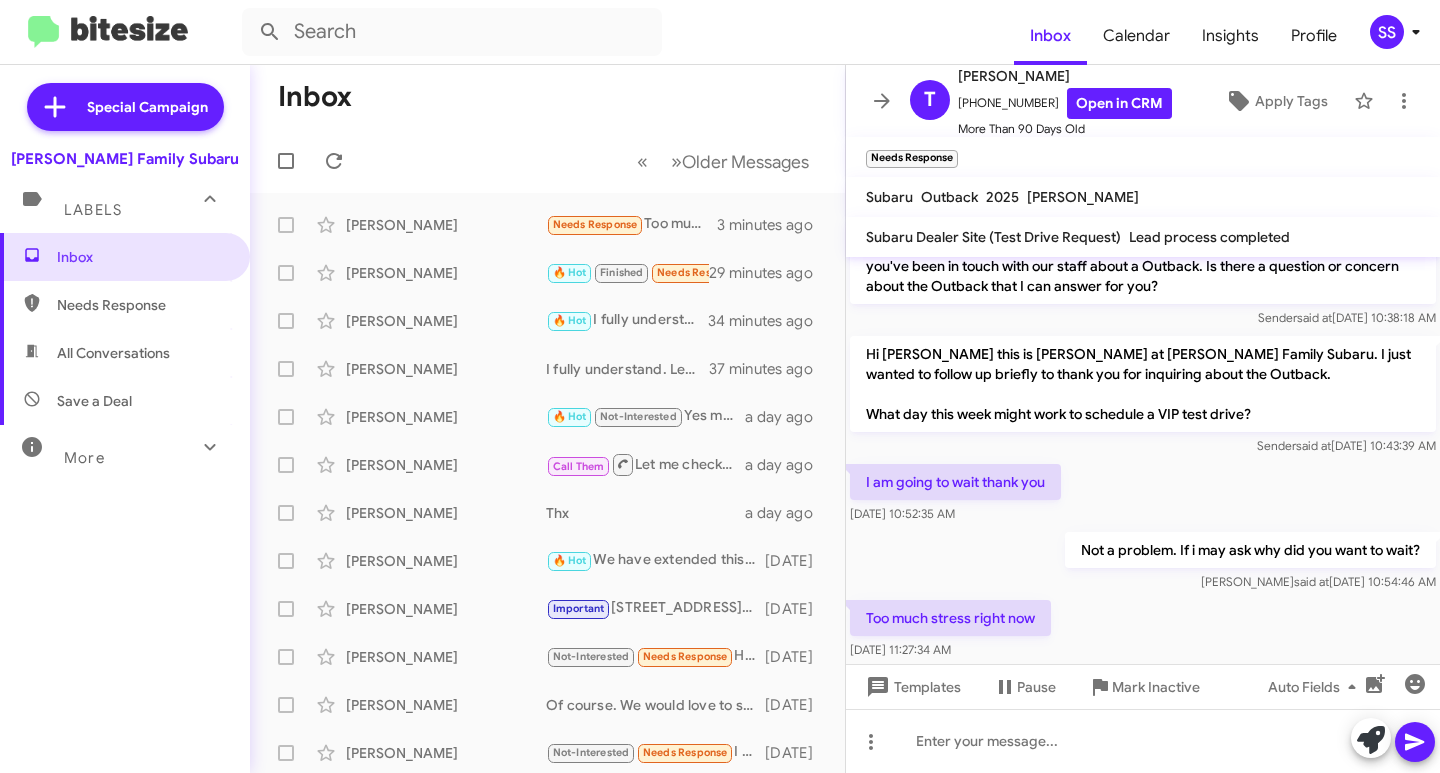 scroll, scrollTop: 497, scrollLeft: 0, axis: vertical 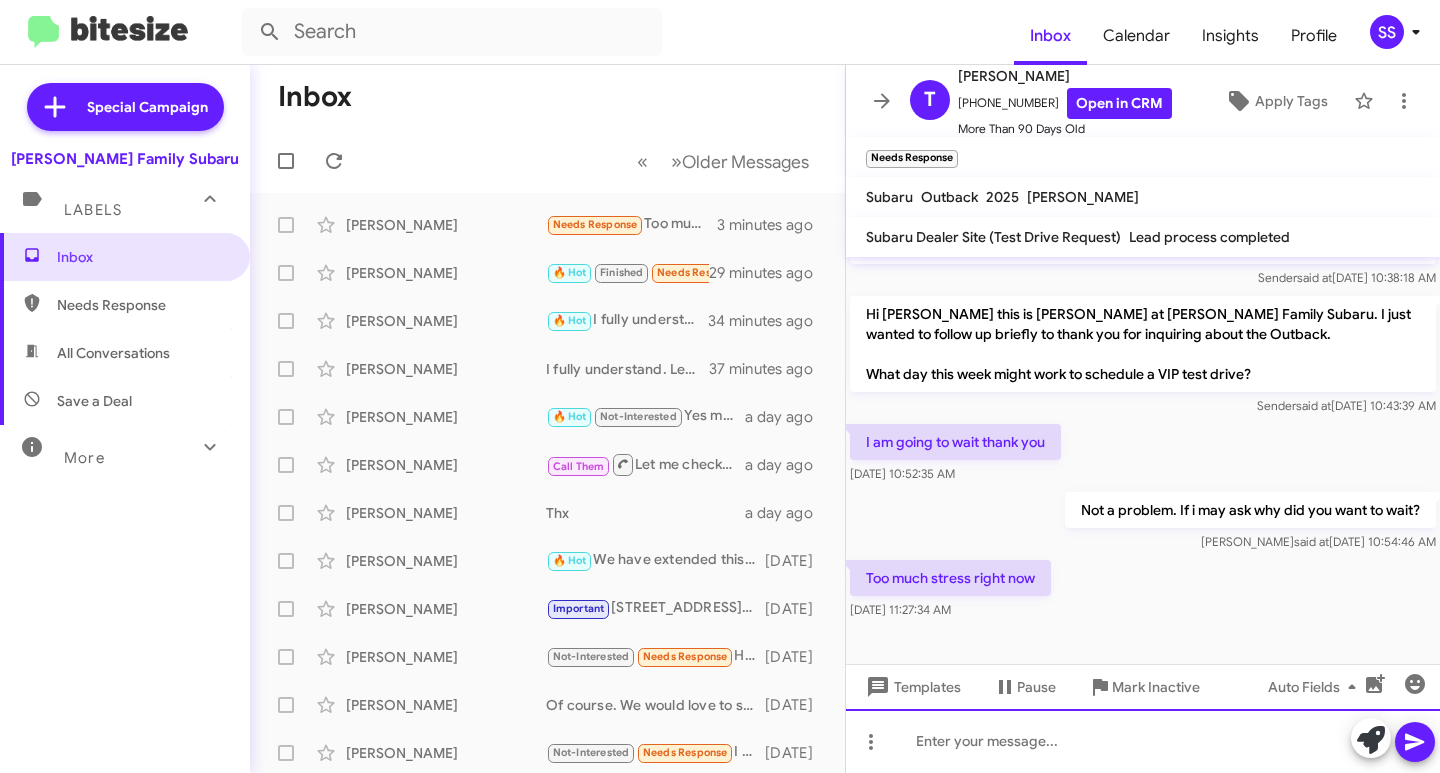 click 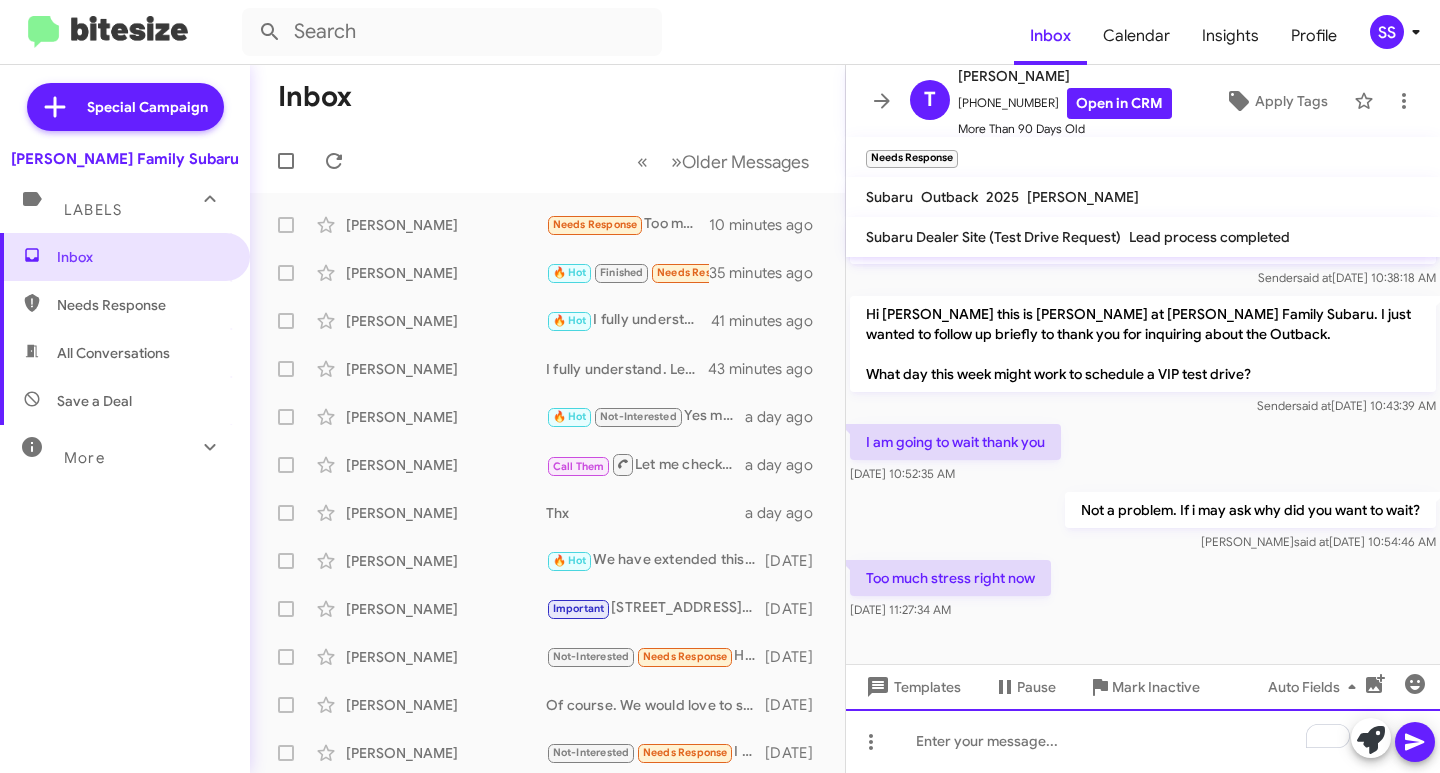 click 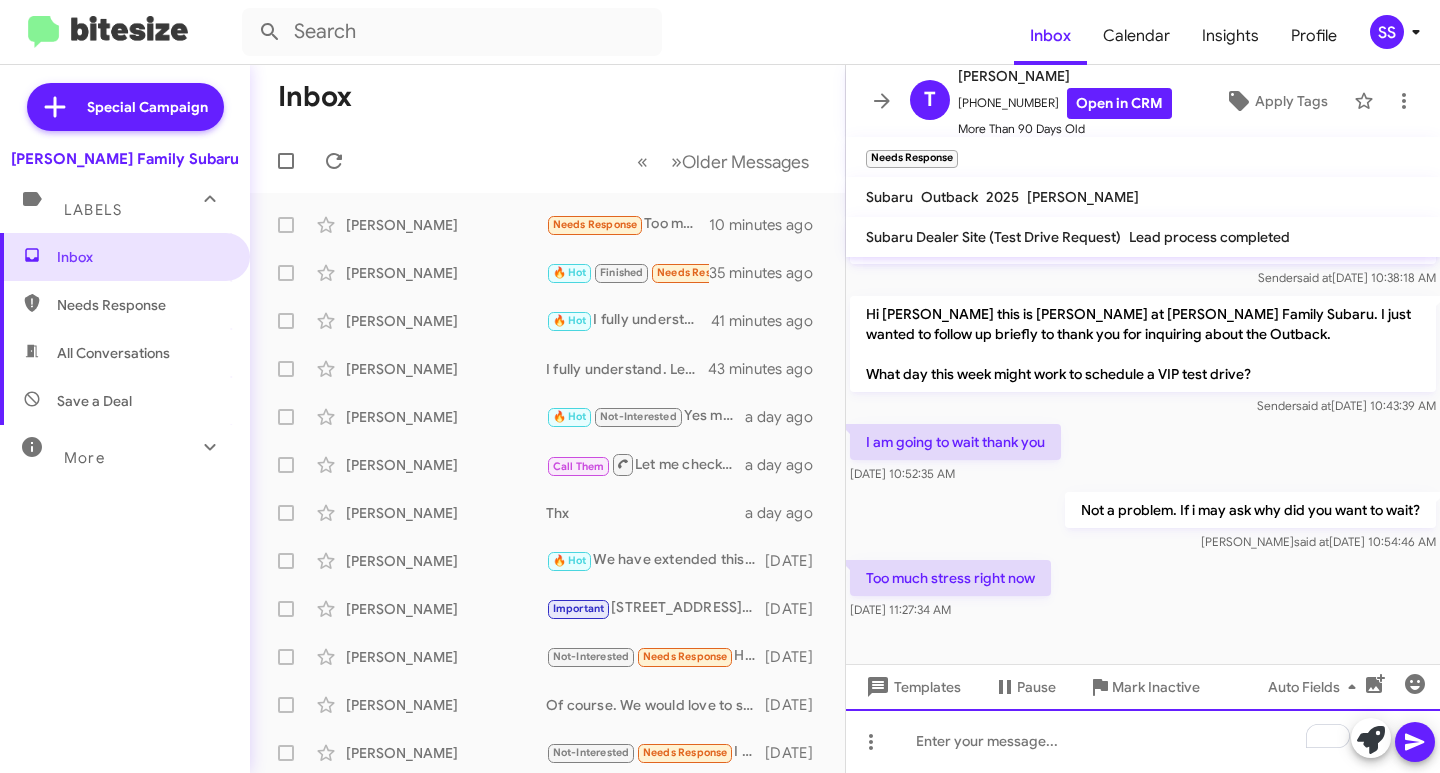 type 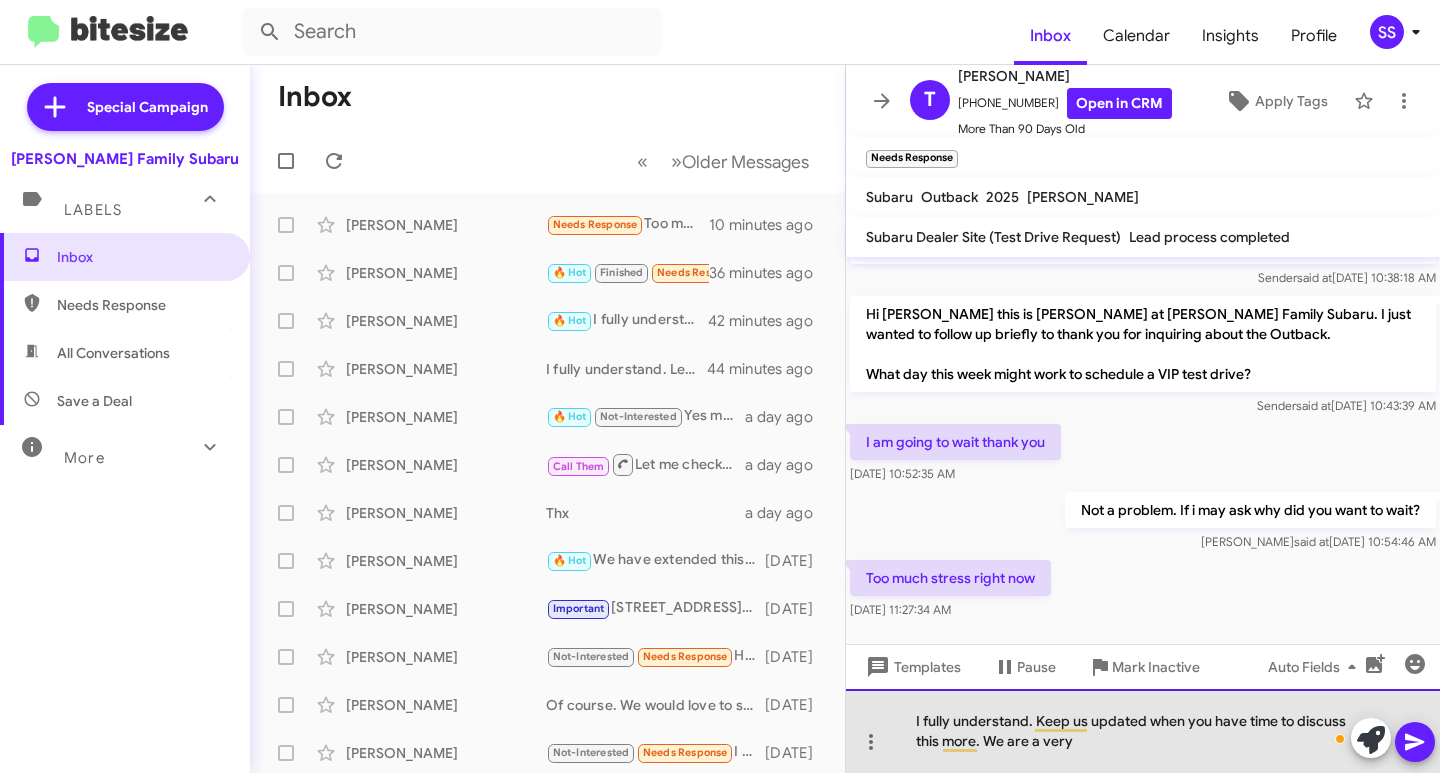 click on "I fully understand. Keep us updated when you have time to discuss this more. We are a very" 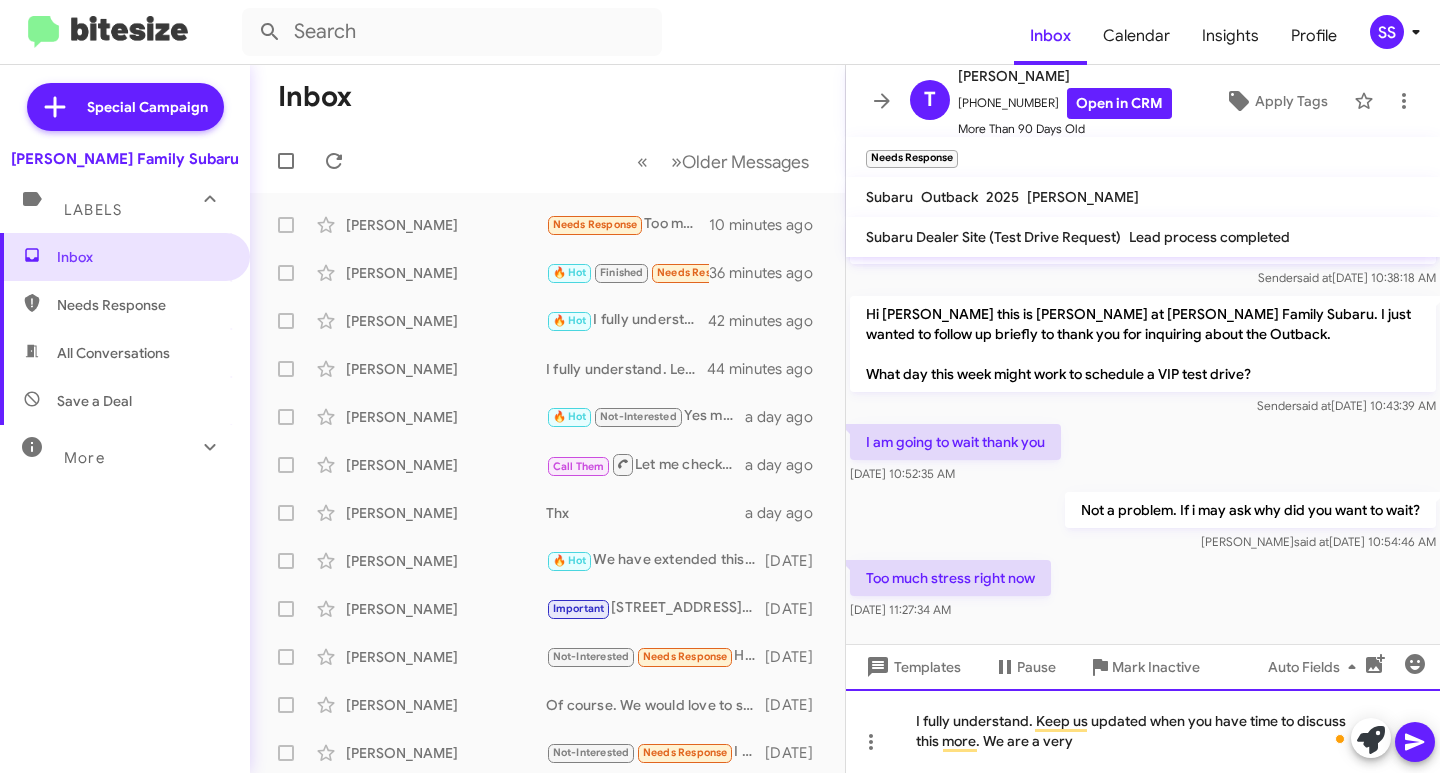click on "I fully understand. Keep us updated when you have time to discuss this more. We are a very" 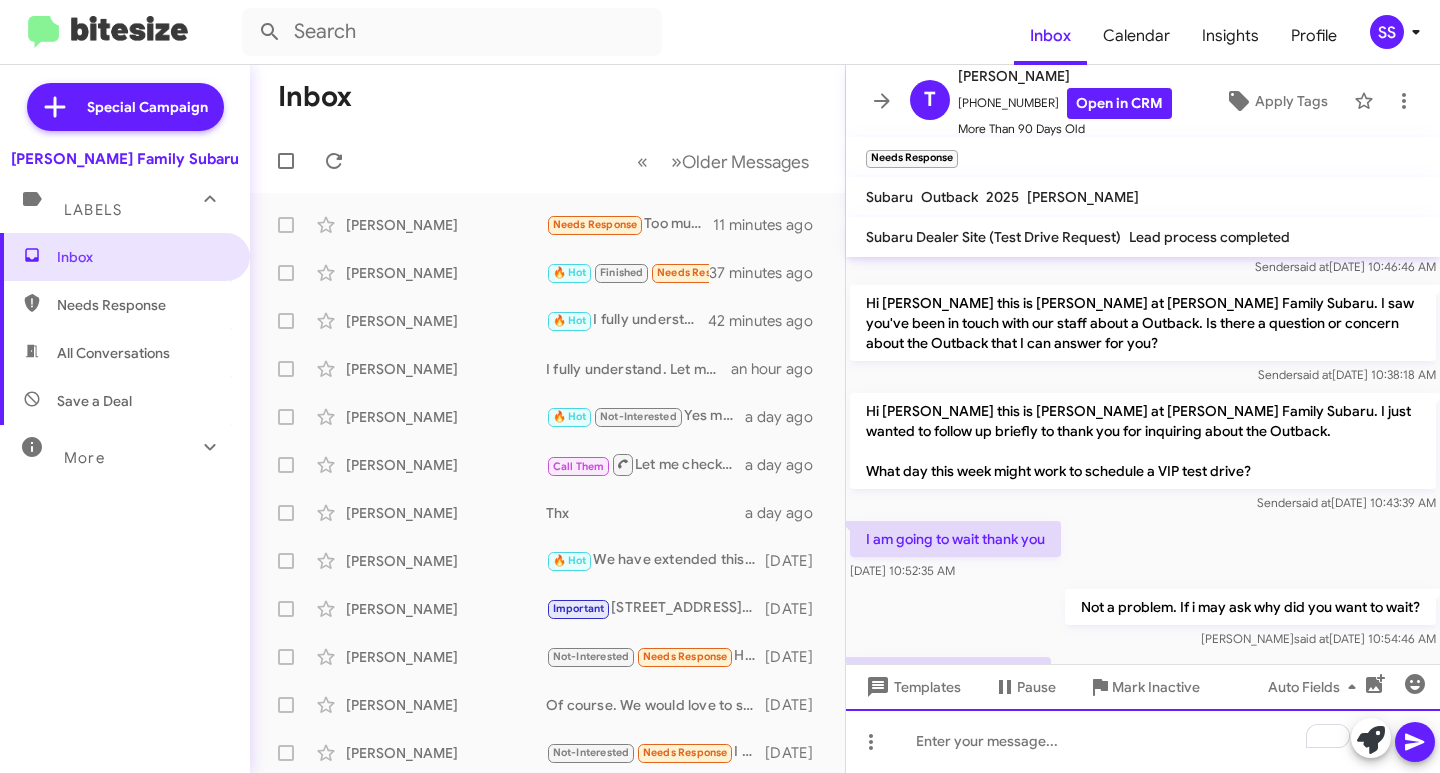scroll, scrollTop: 590, scrollLeft: 0, axis: vertical 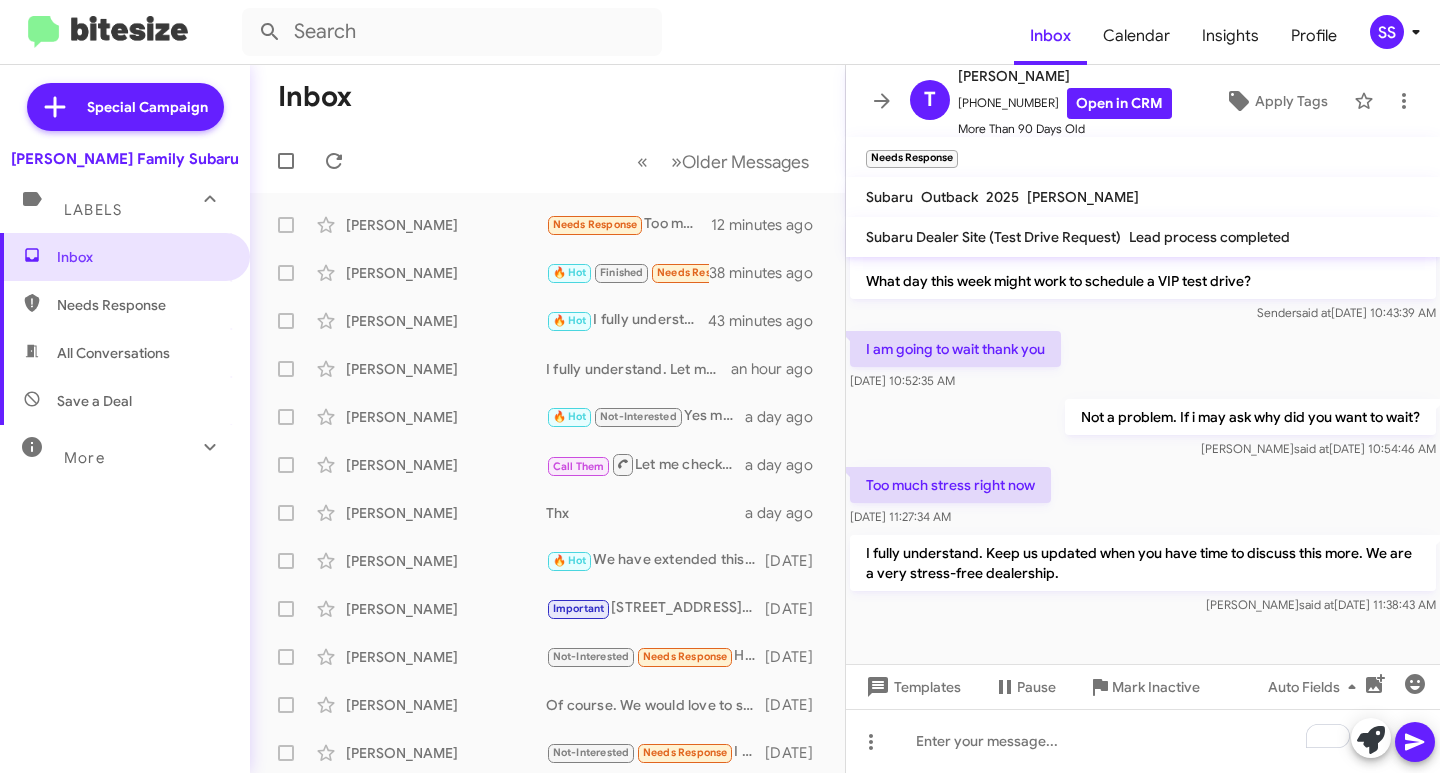 click on "Save a Deal" at bounding box center [125, 401] 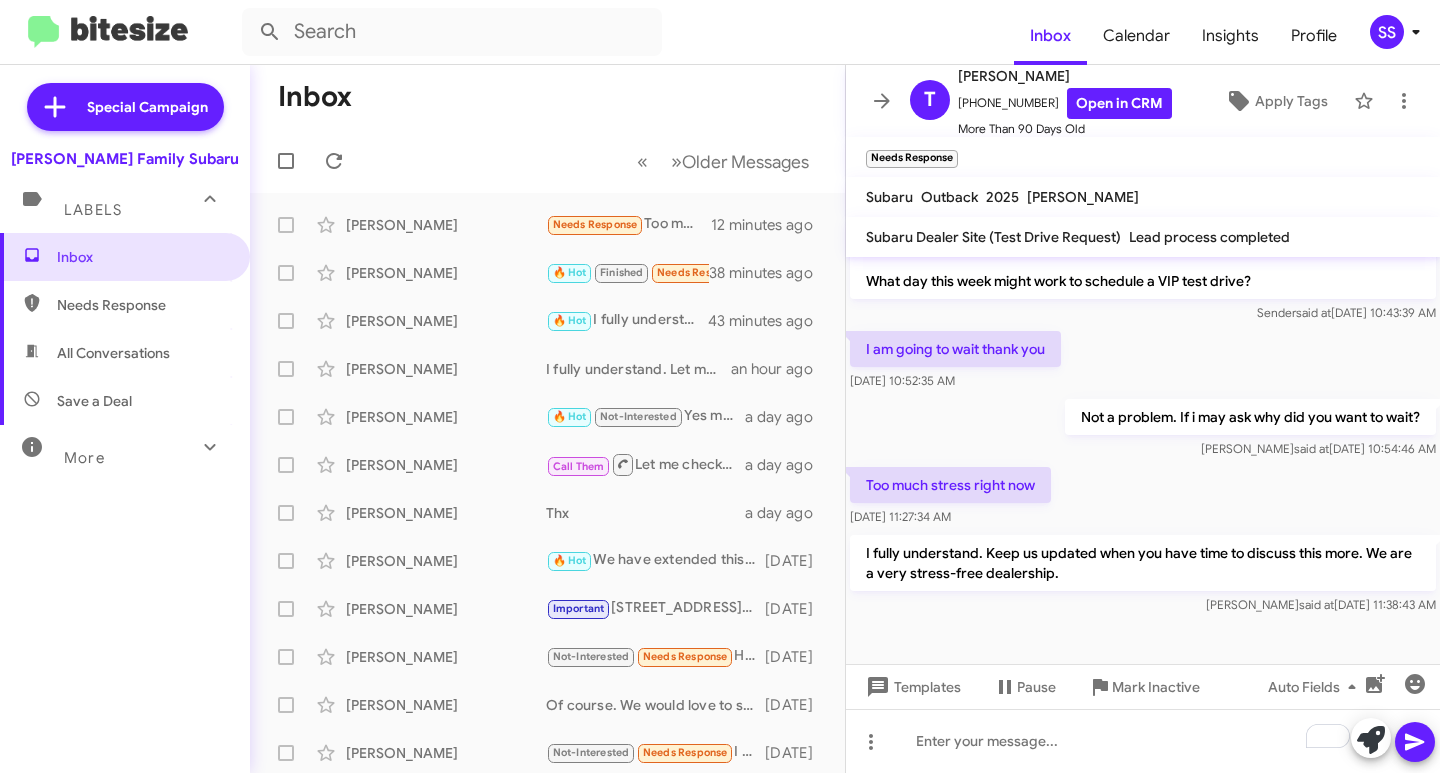 type on "in:not-interested" 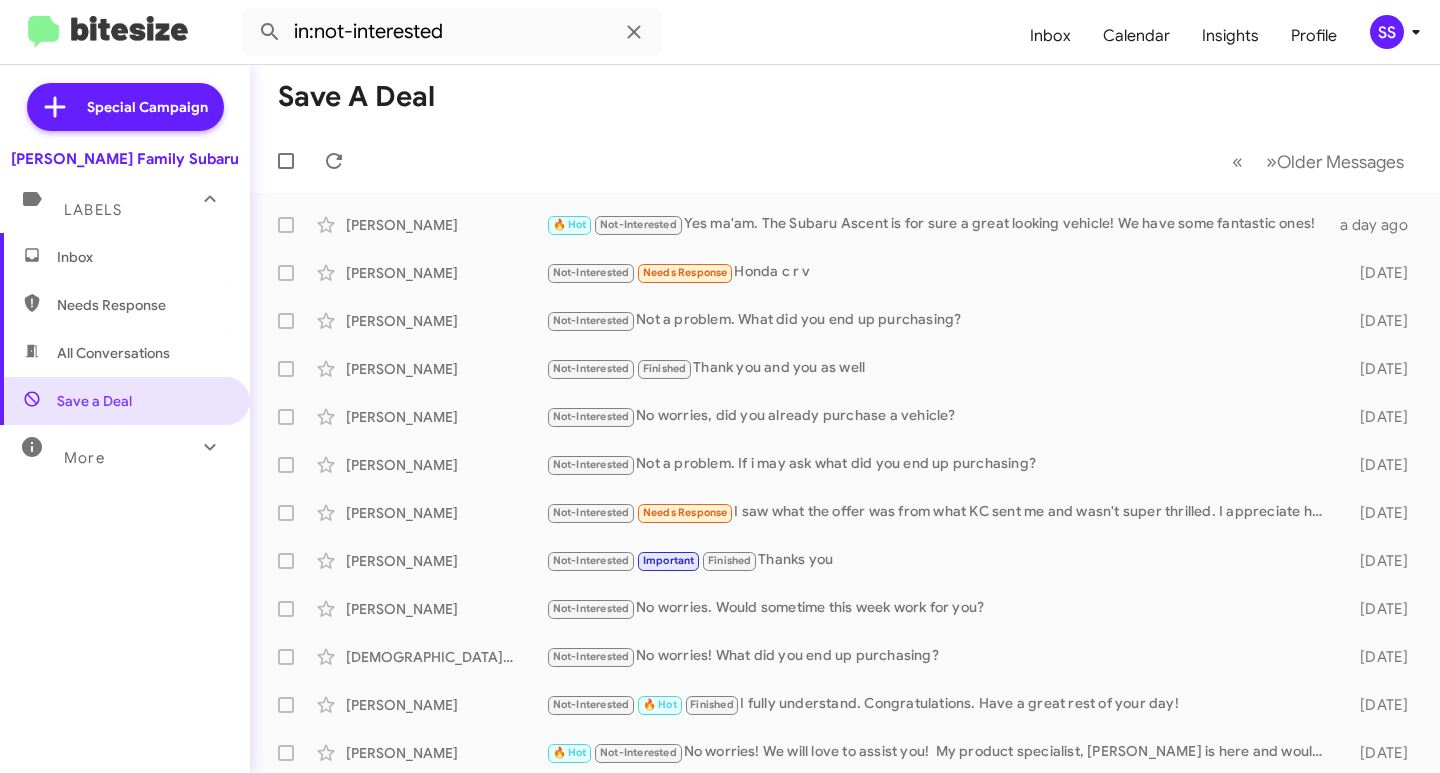 click on "Inbox" at bounding box center [142, 257] 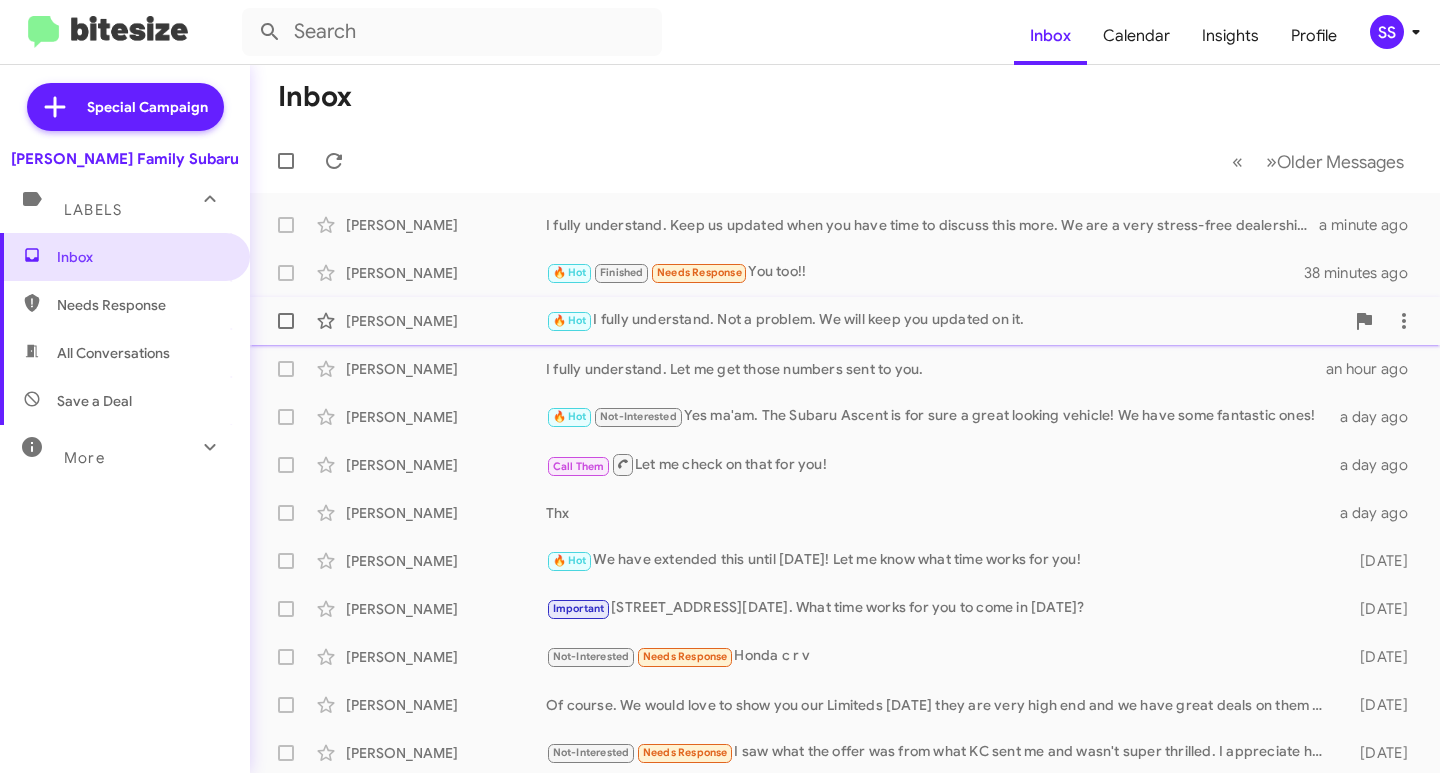 click on "[PERSON_NAME]" 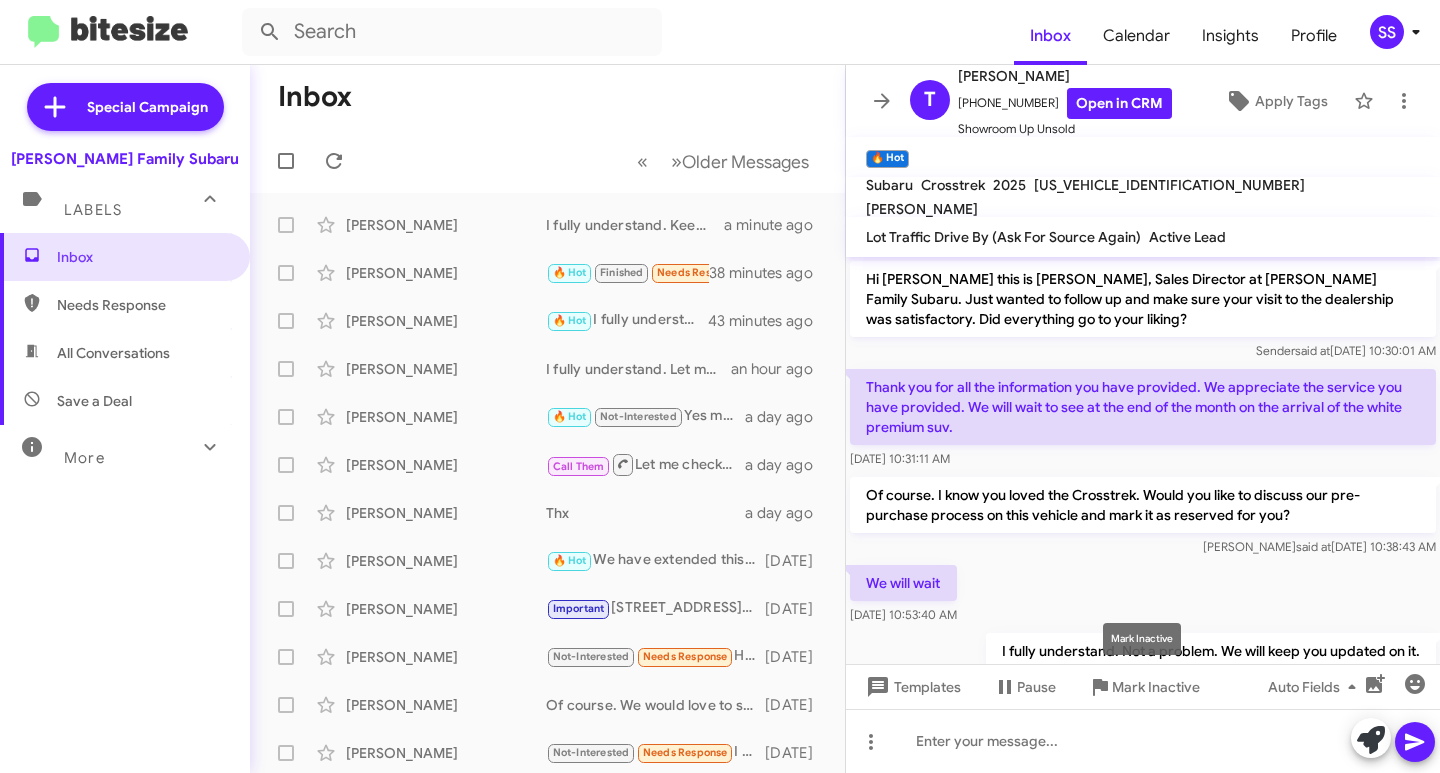 scroll, scrollTop: 0, scrollLeft: 0, axis: both 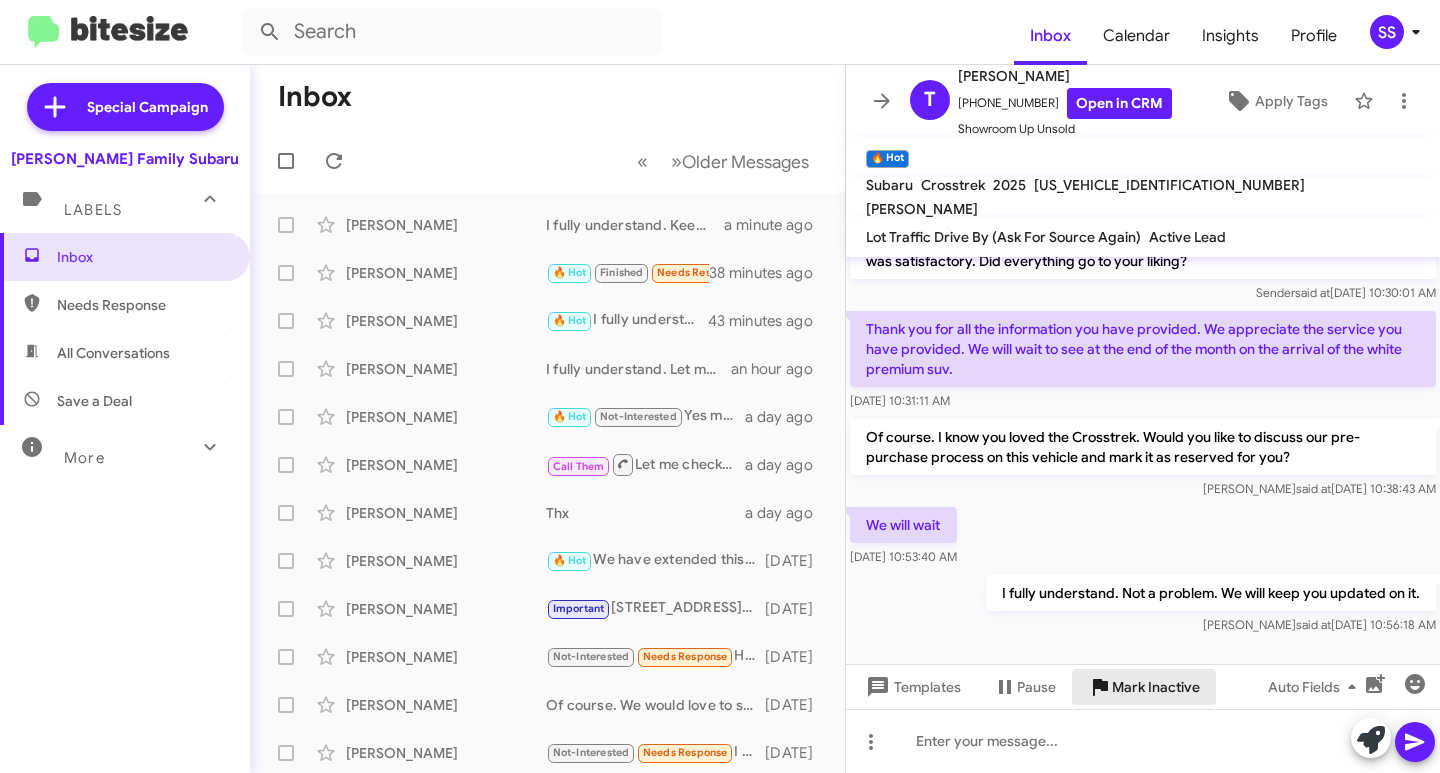 click on "Mark Inactive" 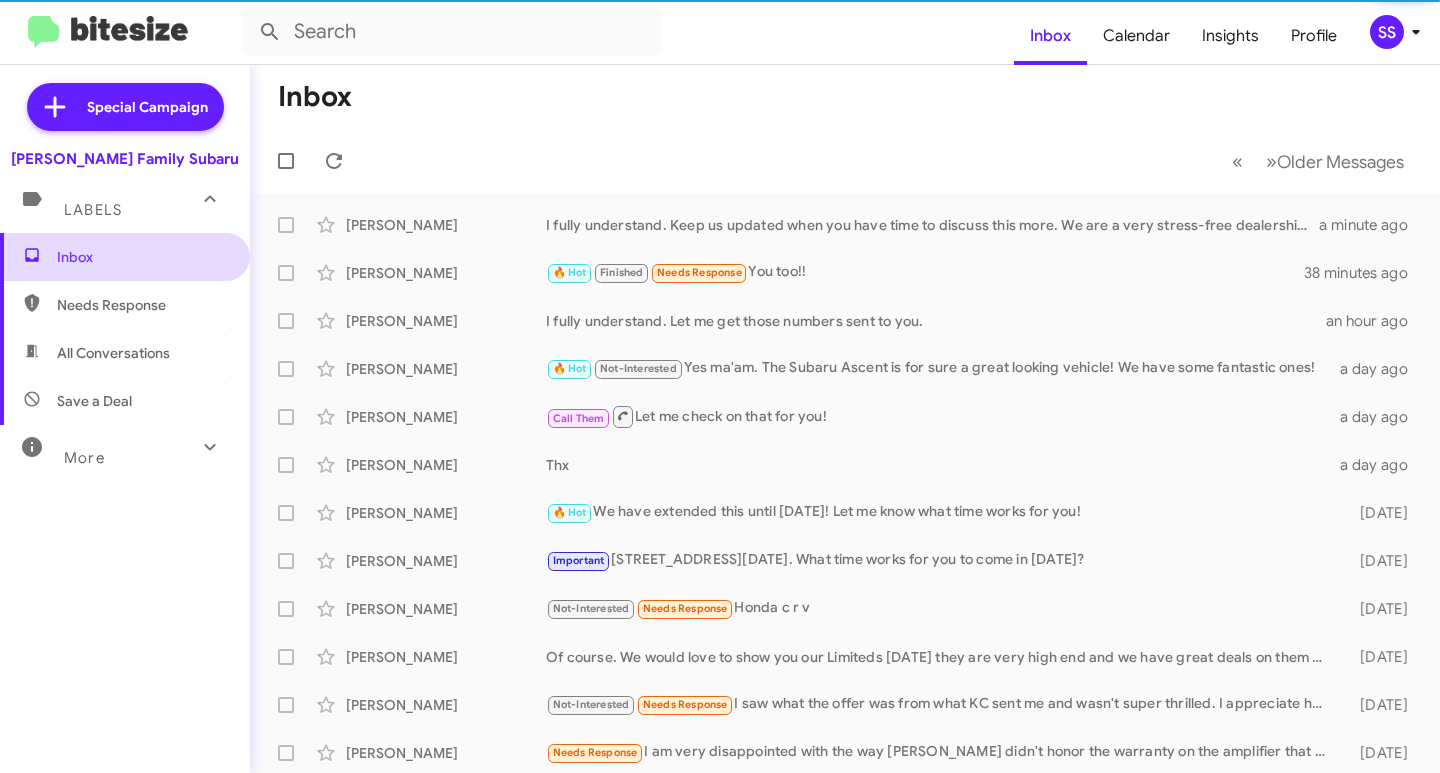 click on "Inbox" at bounding box center [142, 257] 